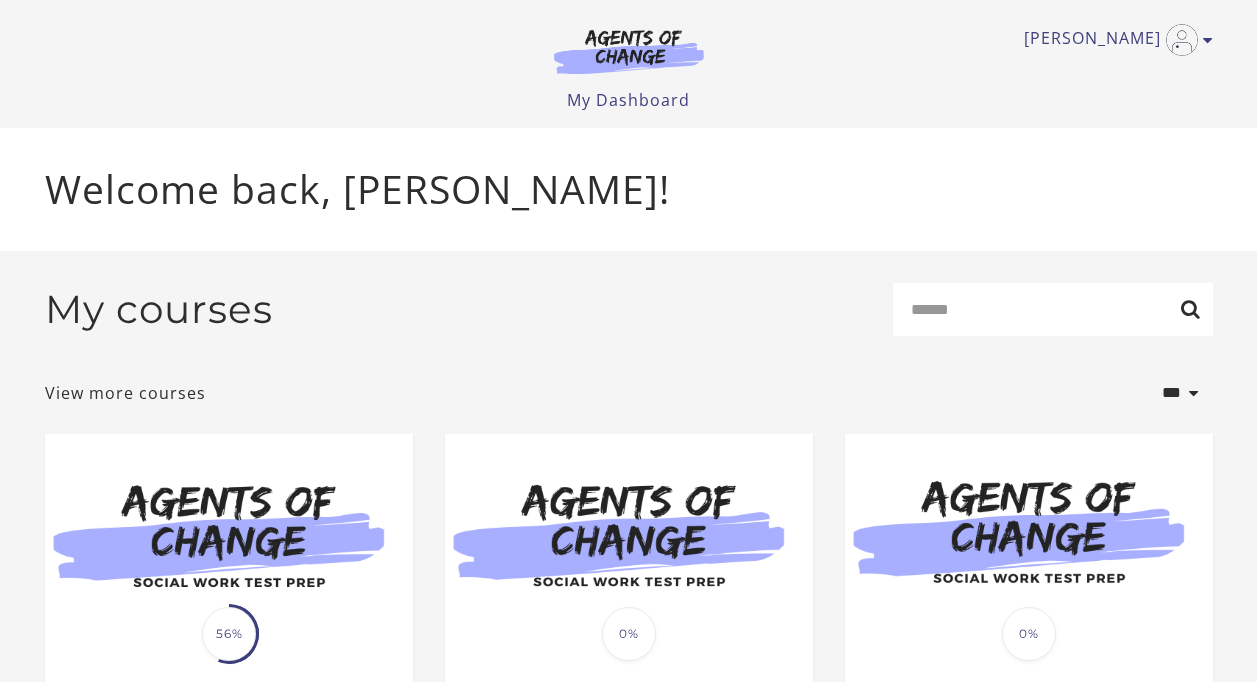scroll, scrollTop: 0, scrollLeft: 0, axis: both 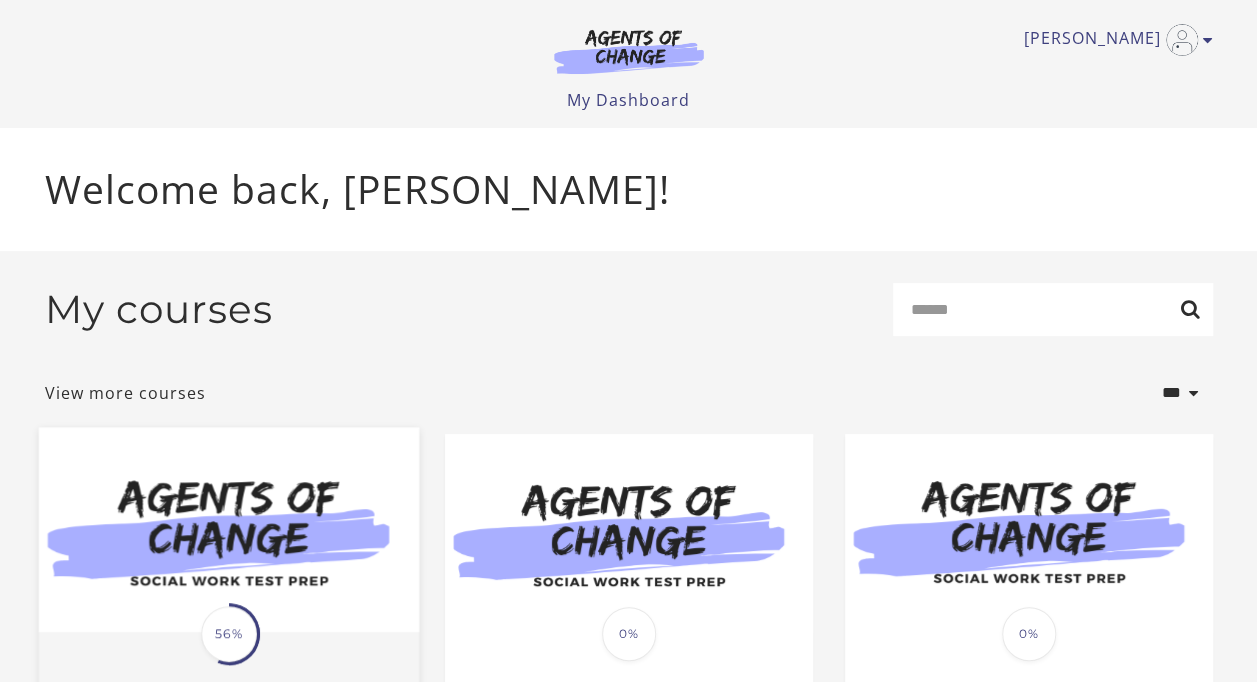 click at bounding box center [228, 529] 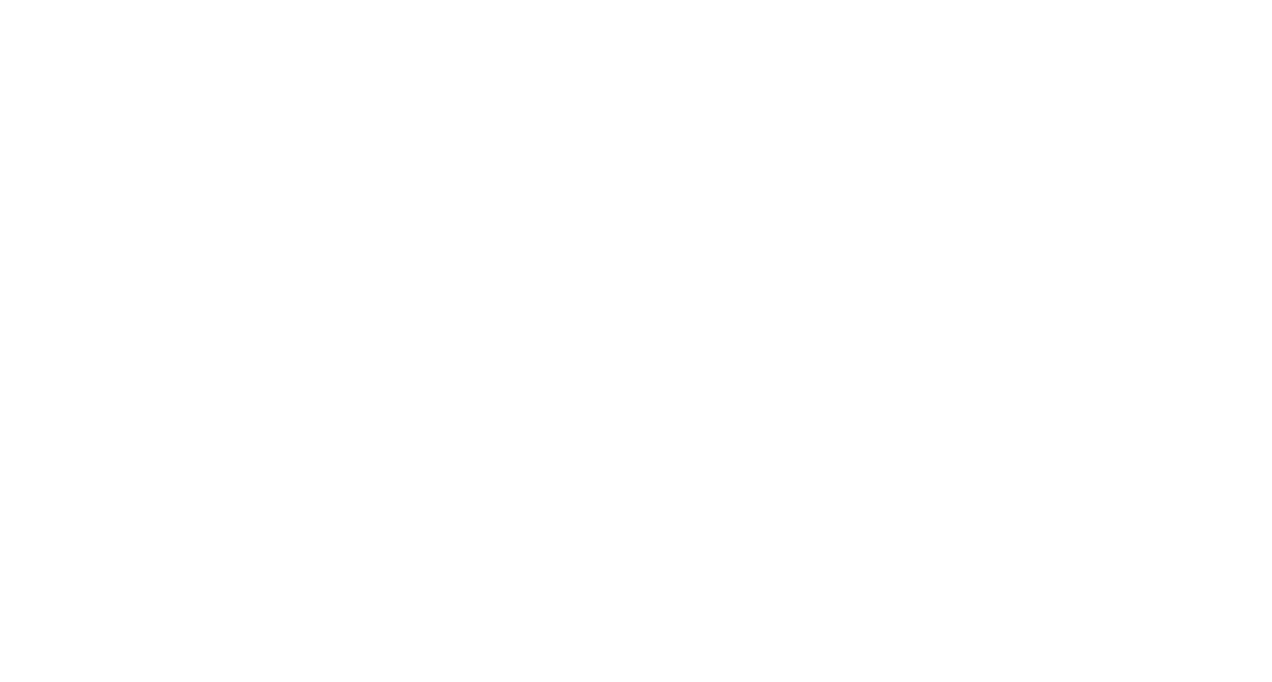 scroll, scrollTop: 0, scrollLeft: 0, axis: both 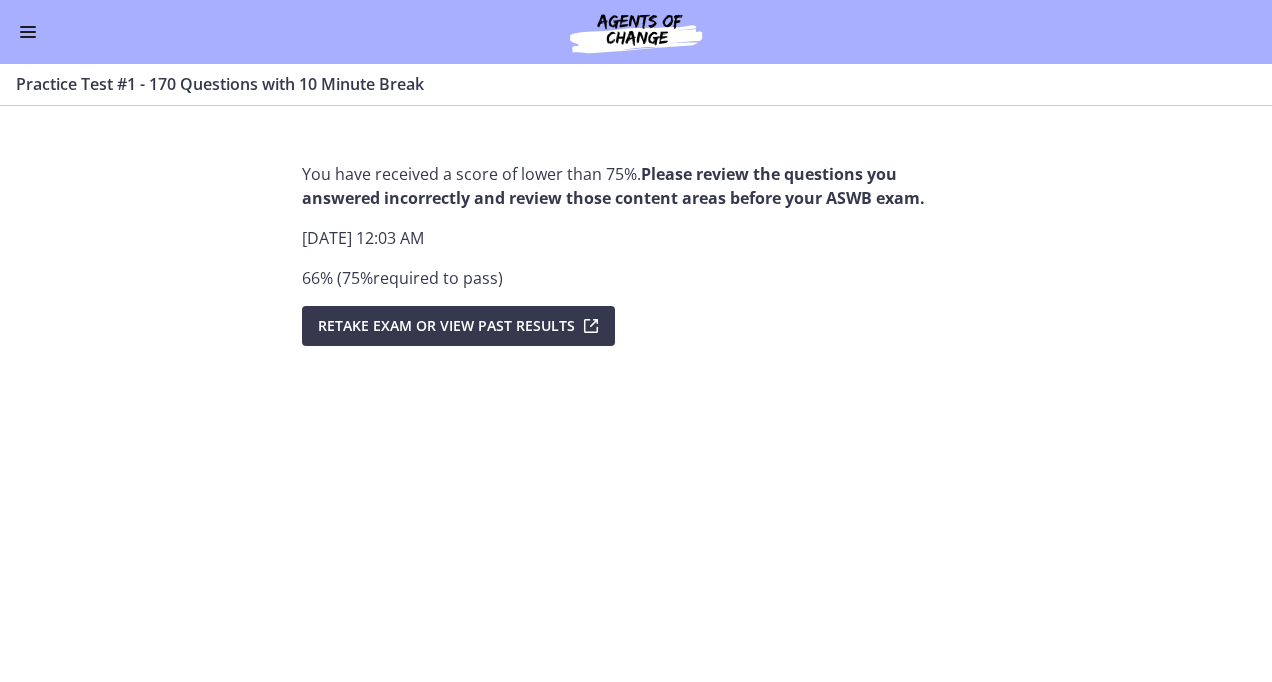 click at bounding box center (28, 32) 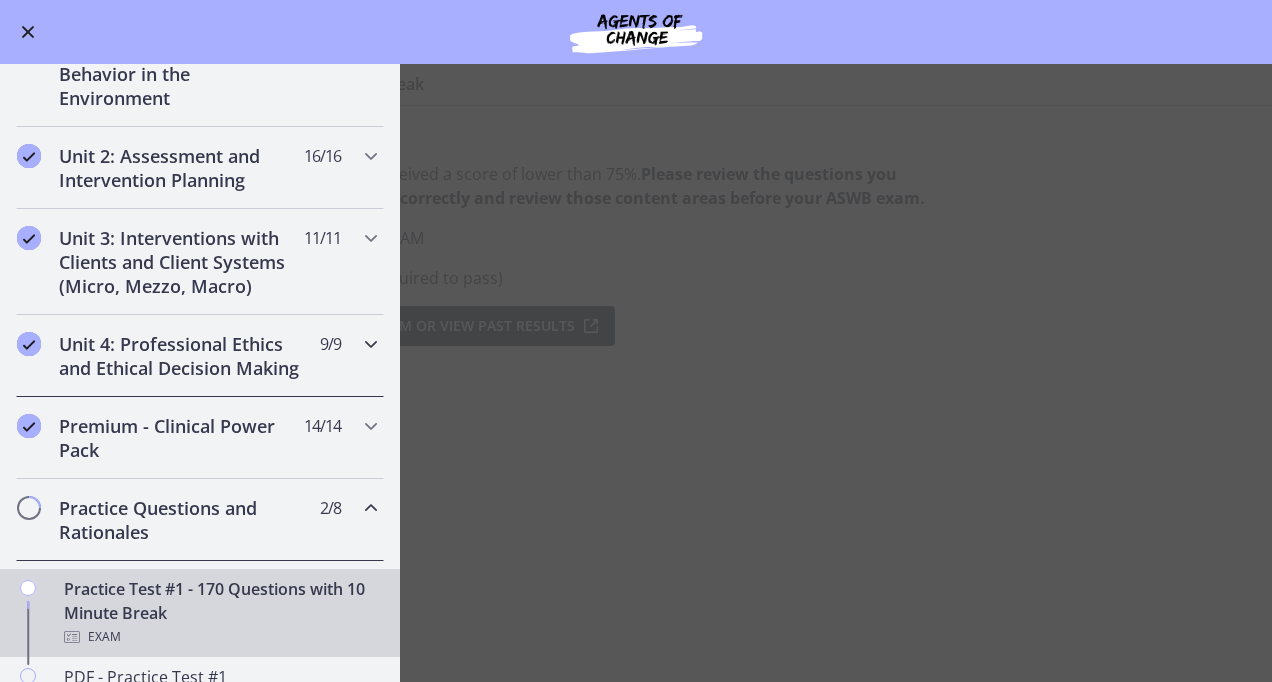 scroll, scrollTop: 600, scrollLeft: 0, axis: vertical 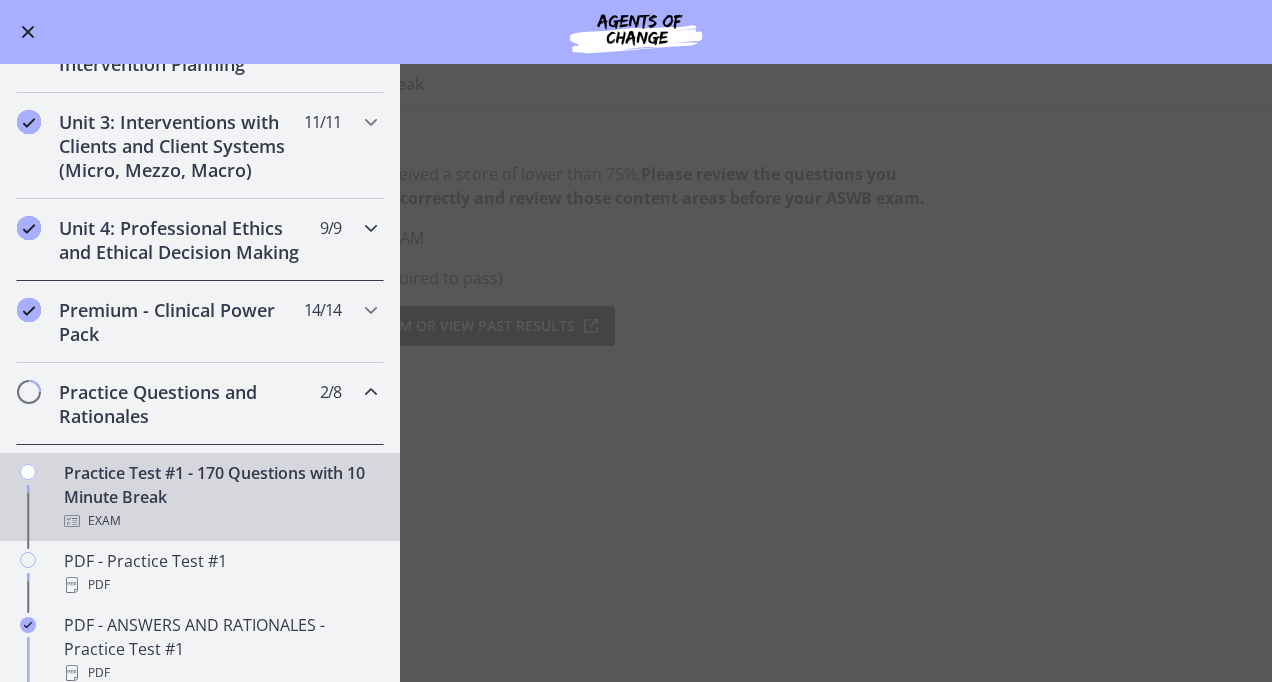 click on "Unit 4: Professional Ethics and Ethical Decision Making" at bounding box center (181, 240) 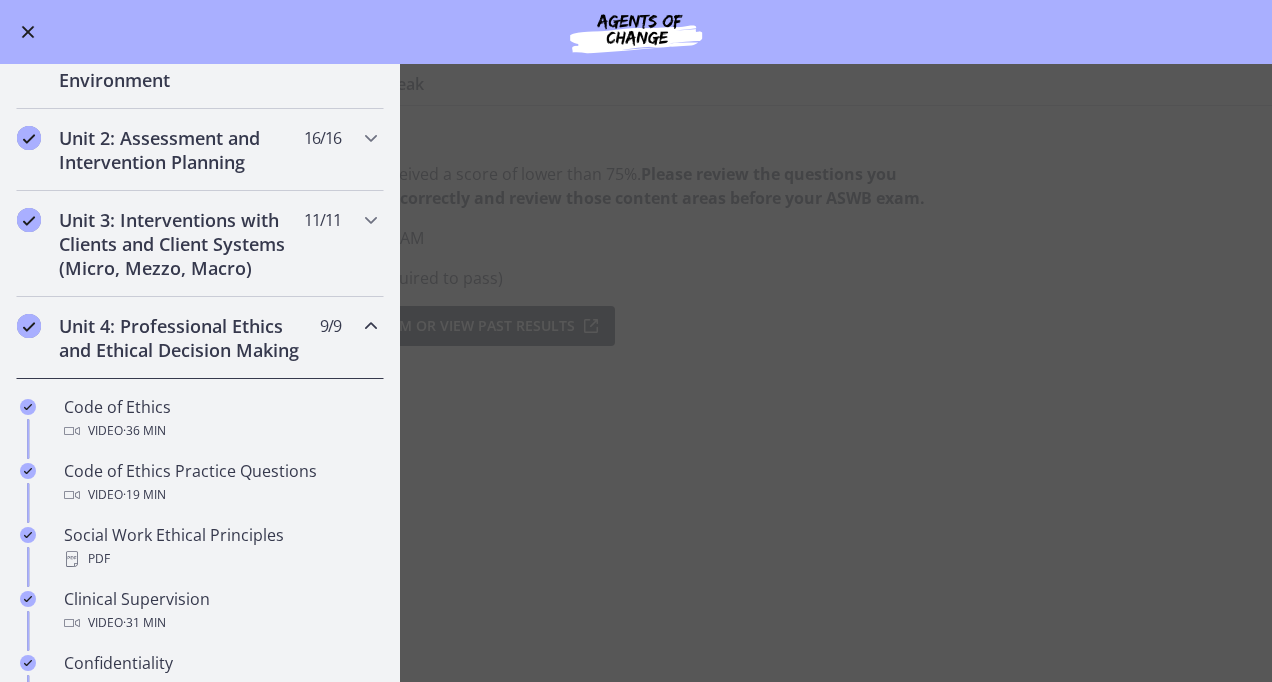 scroll, scrollTop: 500, scrollLeft: 0, axis: vertical 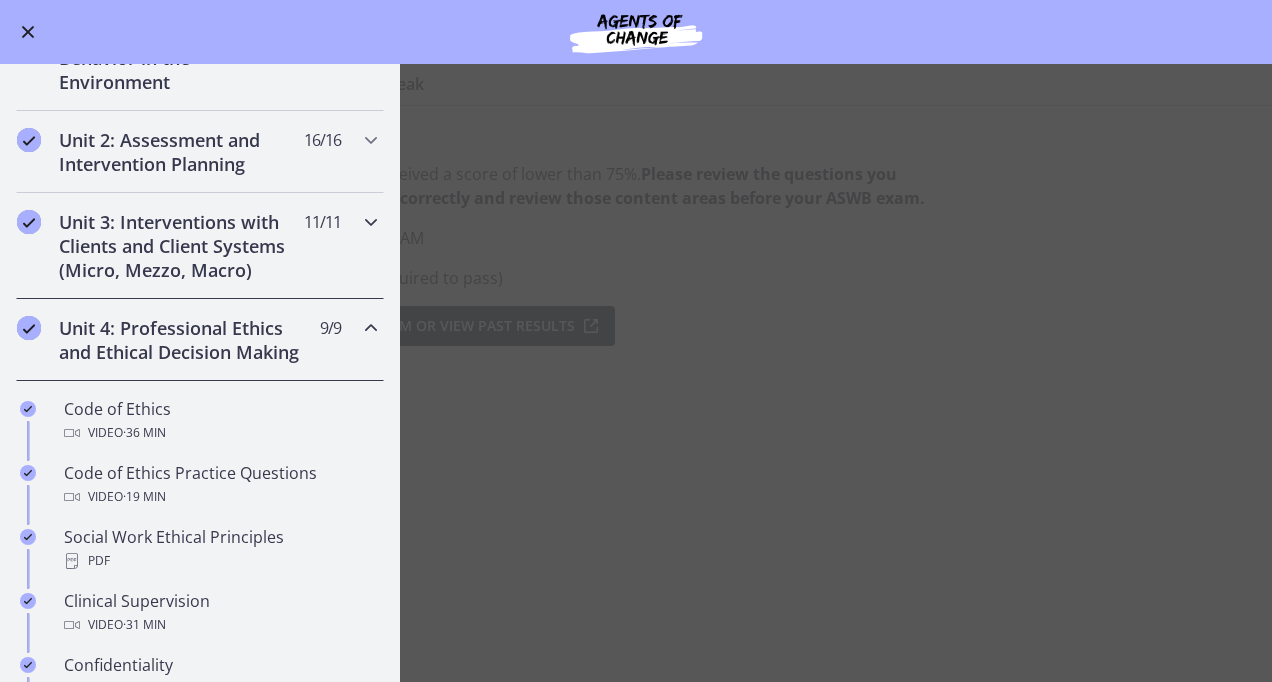 click on "Unit 3: Interventions with Clients and Client Systems (Micro, Mezzo, Macro)" at bounding box center (181, 246) 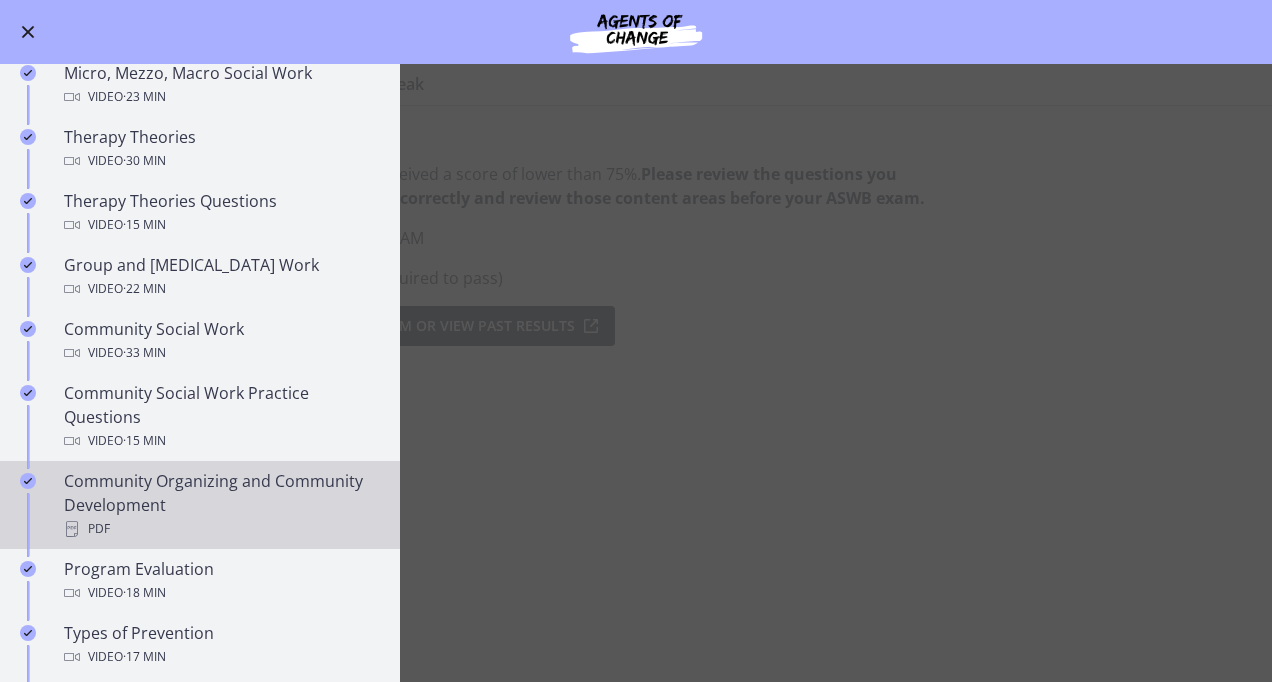 scroll, scrollTop: 900, scrollLeft: 0, axis: vertical 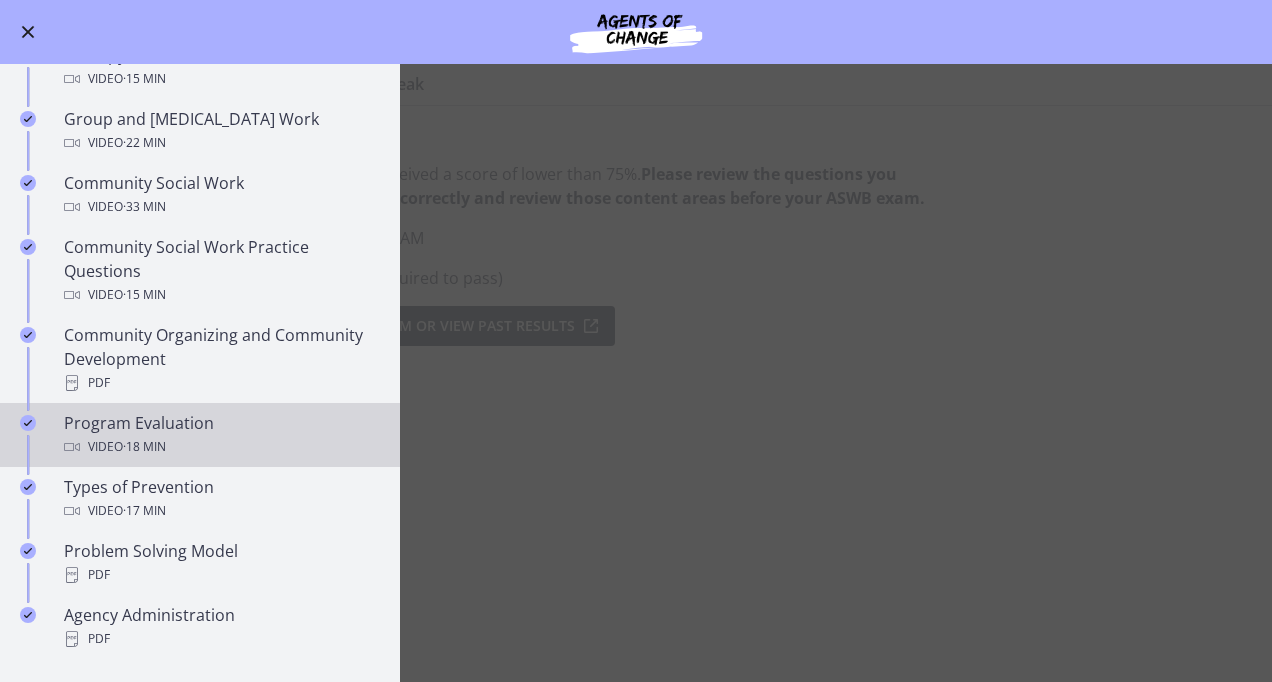 click on "Program Evaluation
Video
·  18 min" at bounding box center (220, 435) 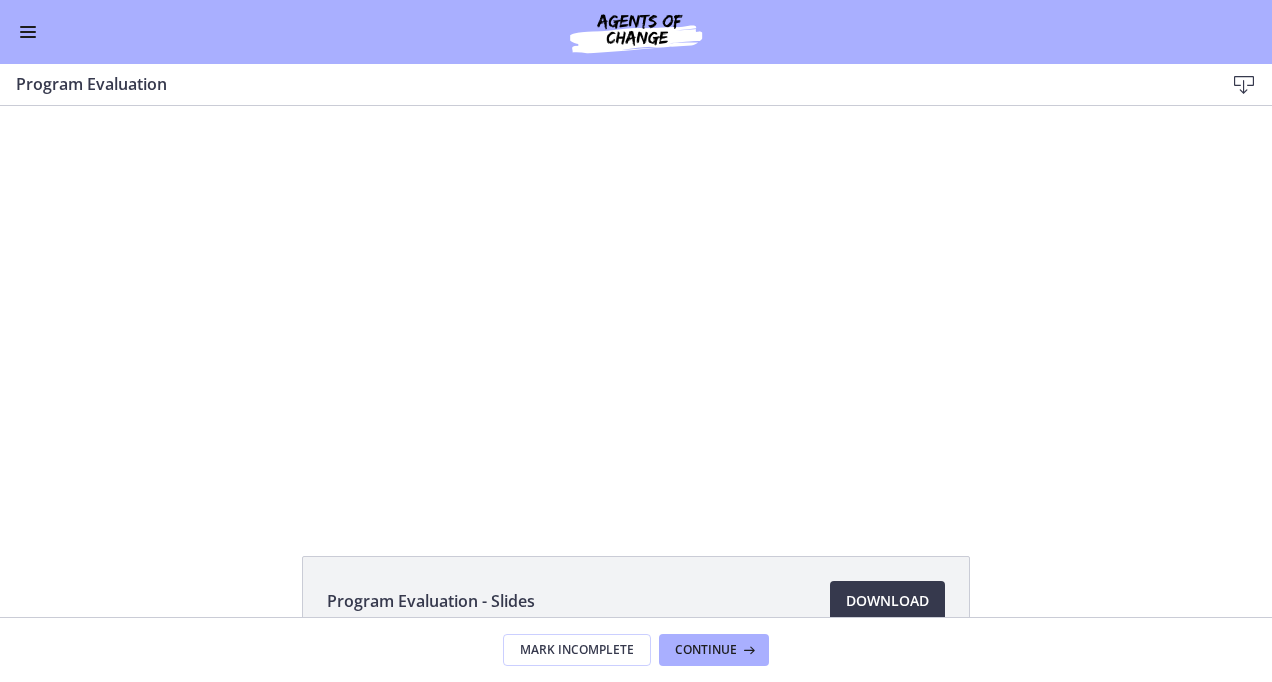 scroll, scrollTop: 0, scrollLeft: 0, axis: both 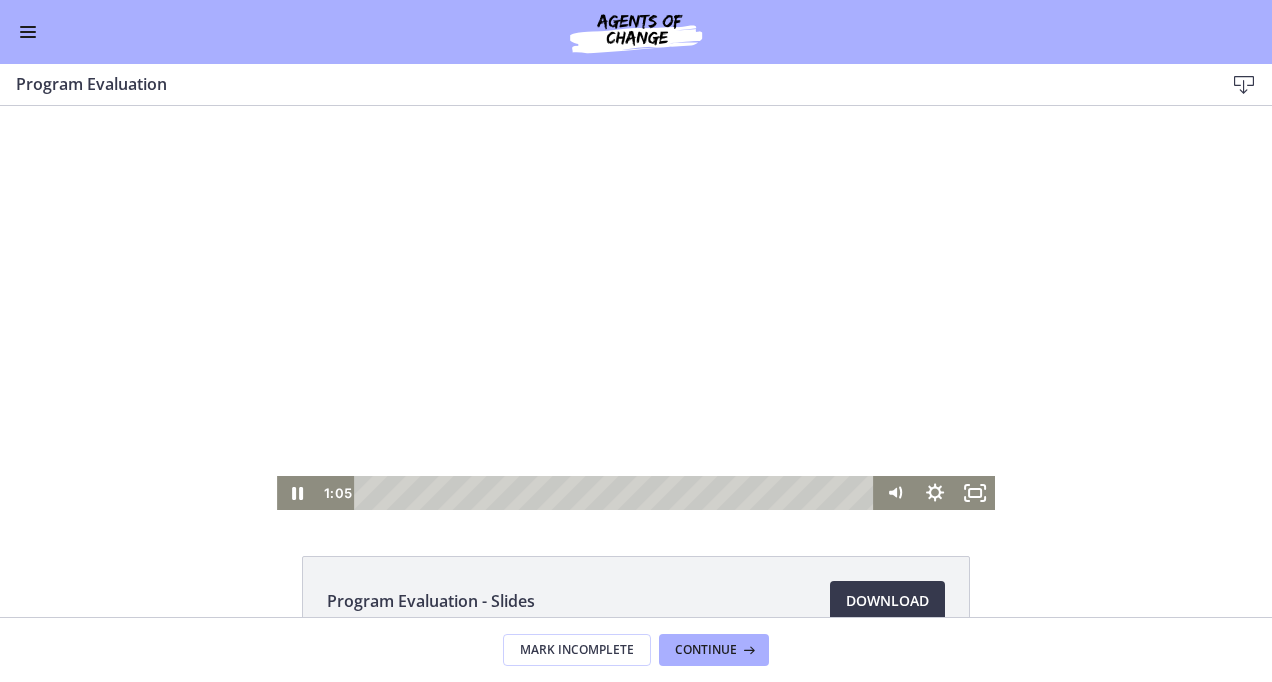 drag, startPoint x: 824, startPoint y: 492, endPoint x: 390, endPoint y: 618, distance: 451.92035 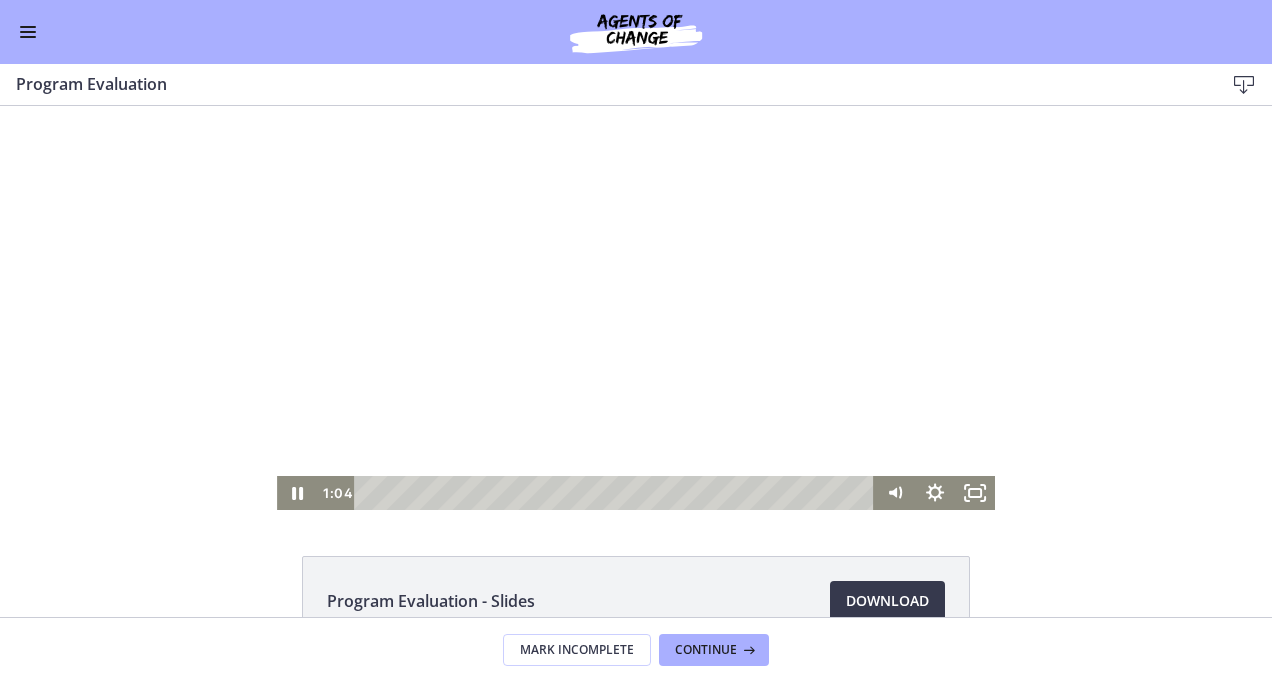 click at bounding box center (636, 308) 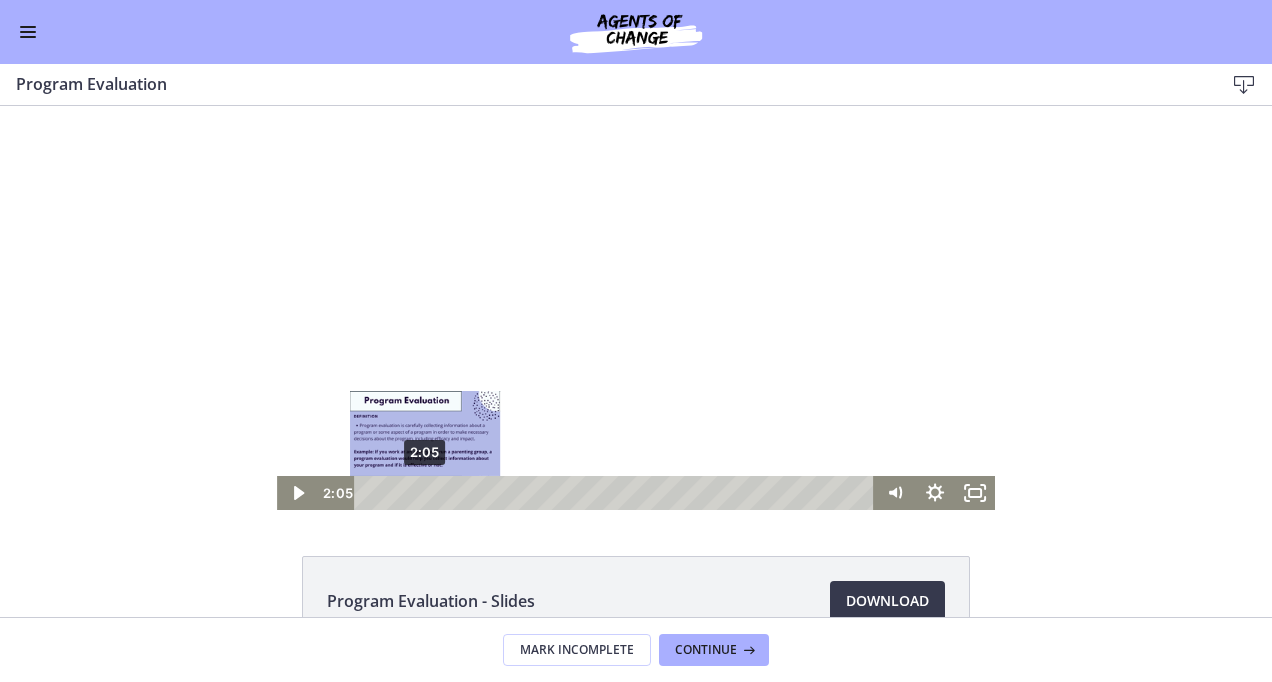 drag, startPoint x: 390, startPoint y: 491, endPoint x: 418, endPoint y: 492, distance: 28.01785 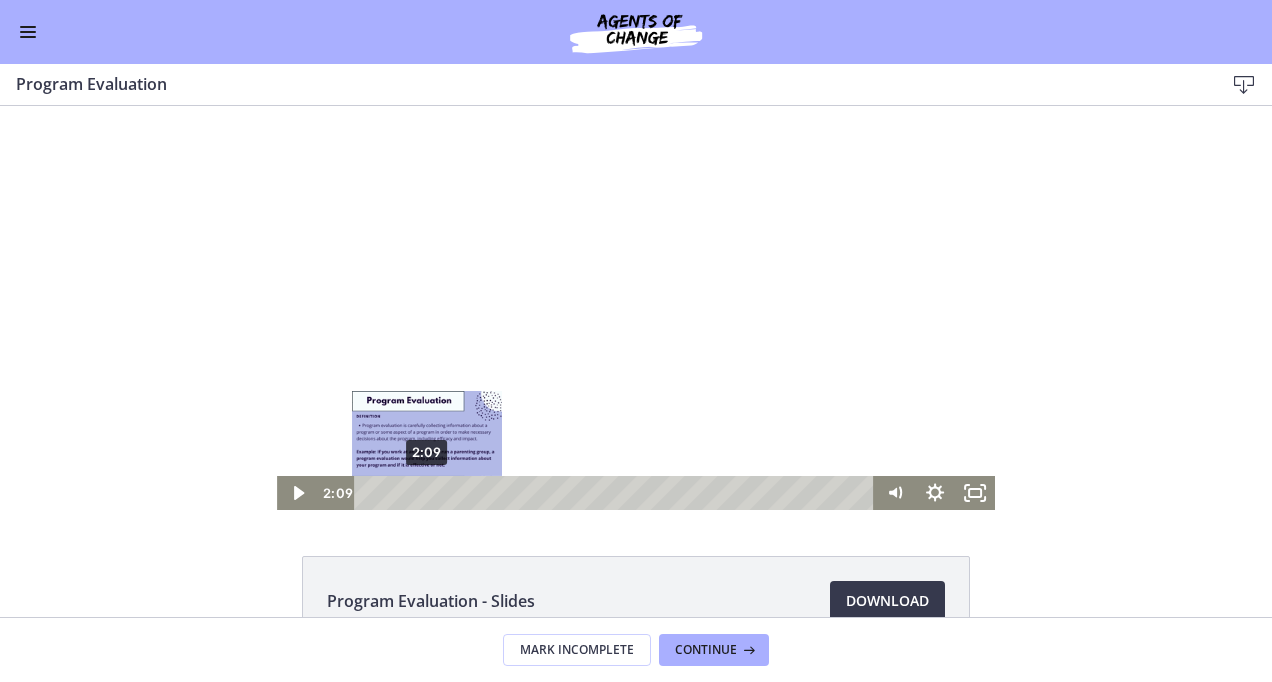 click at bounding box center (427, 492) 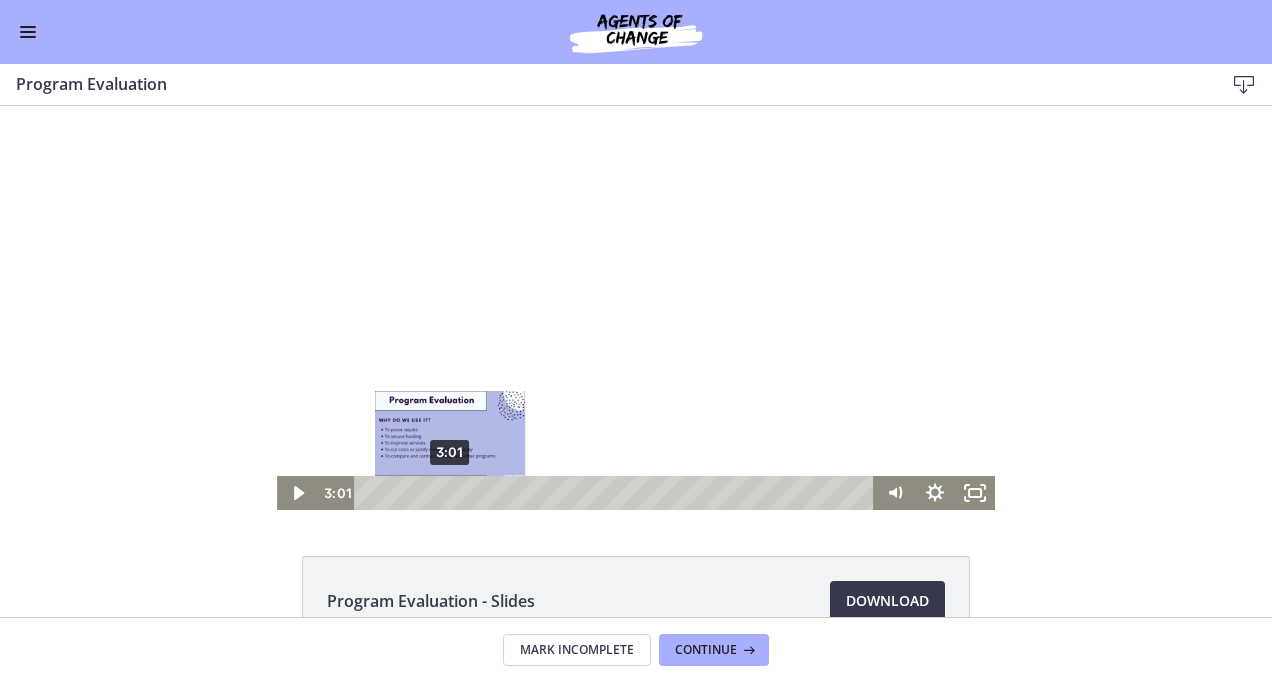 drag, startPoint x: 423, startPoint y: 492, endPoint x: 443, endPoint y: 492, distance: 20 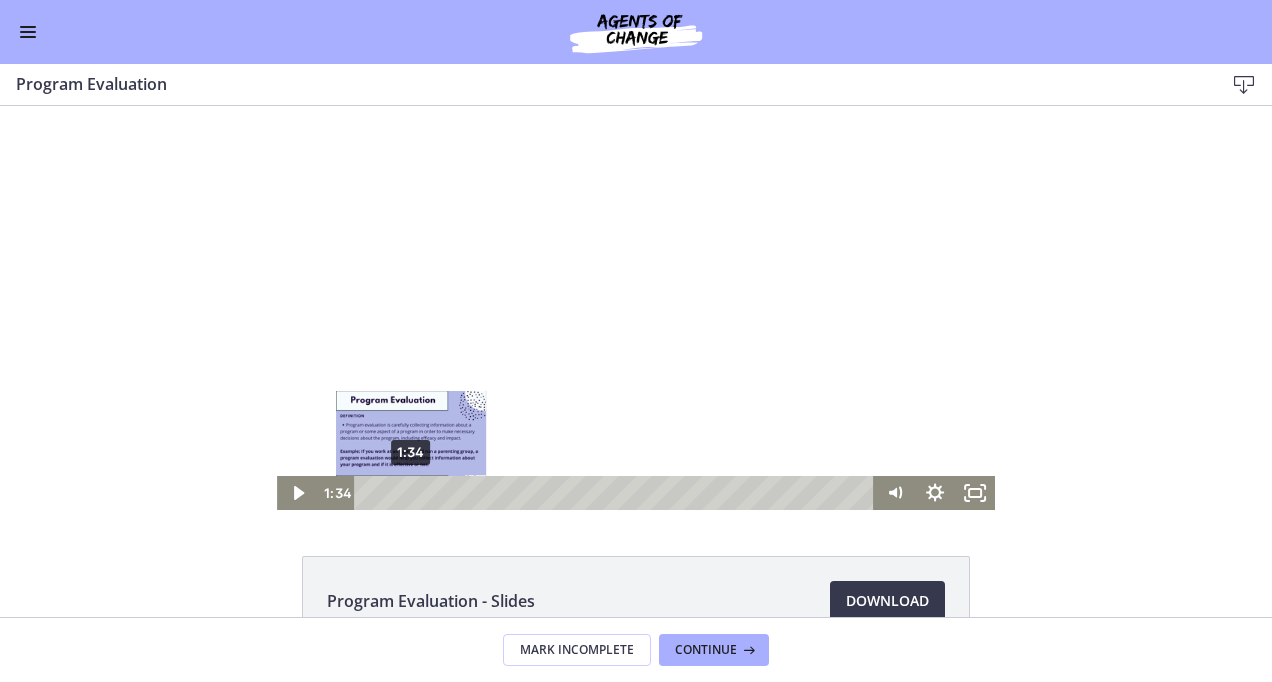 click on "1:34" at bounding box center [618, 493] 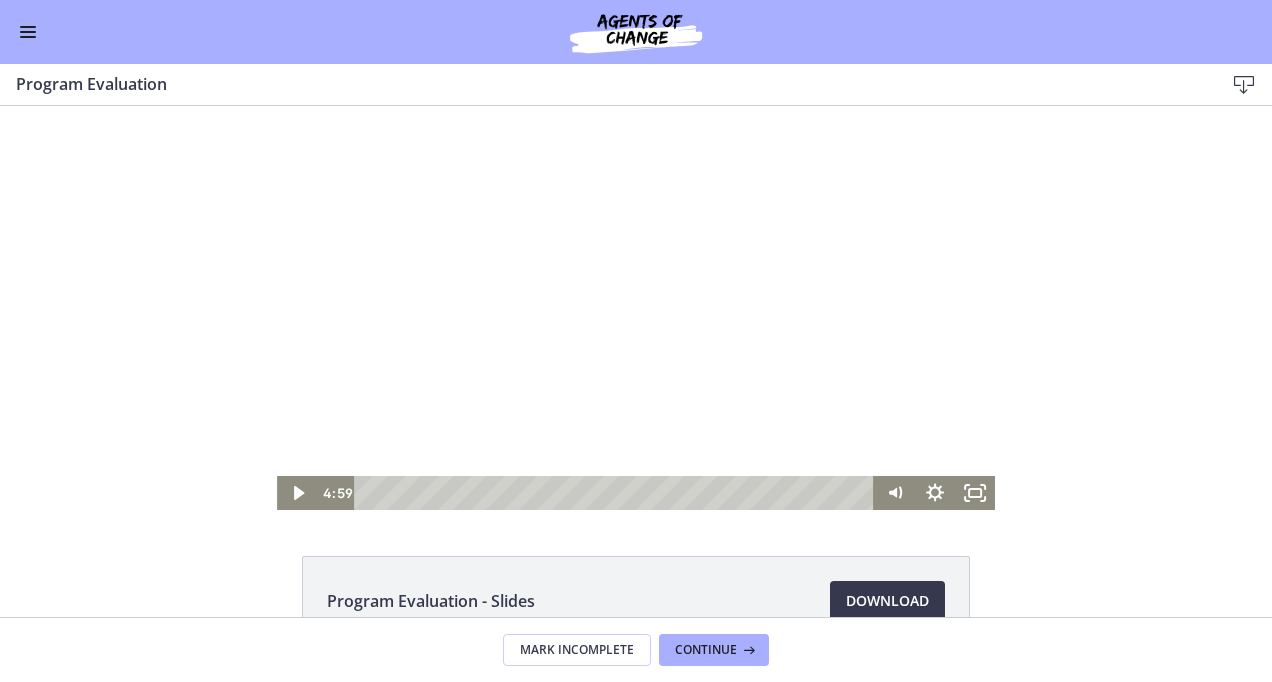 drag, startPoint x: 492, startPoint y: 430, endPoint x: 490, endPoint y: 420, distance: 10.198039 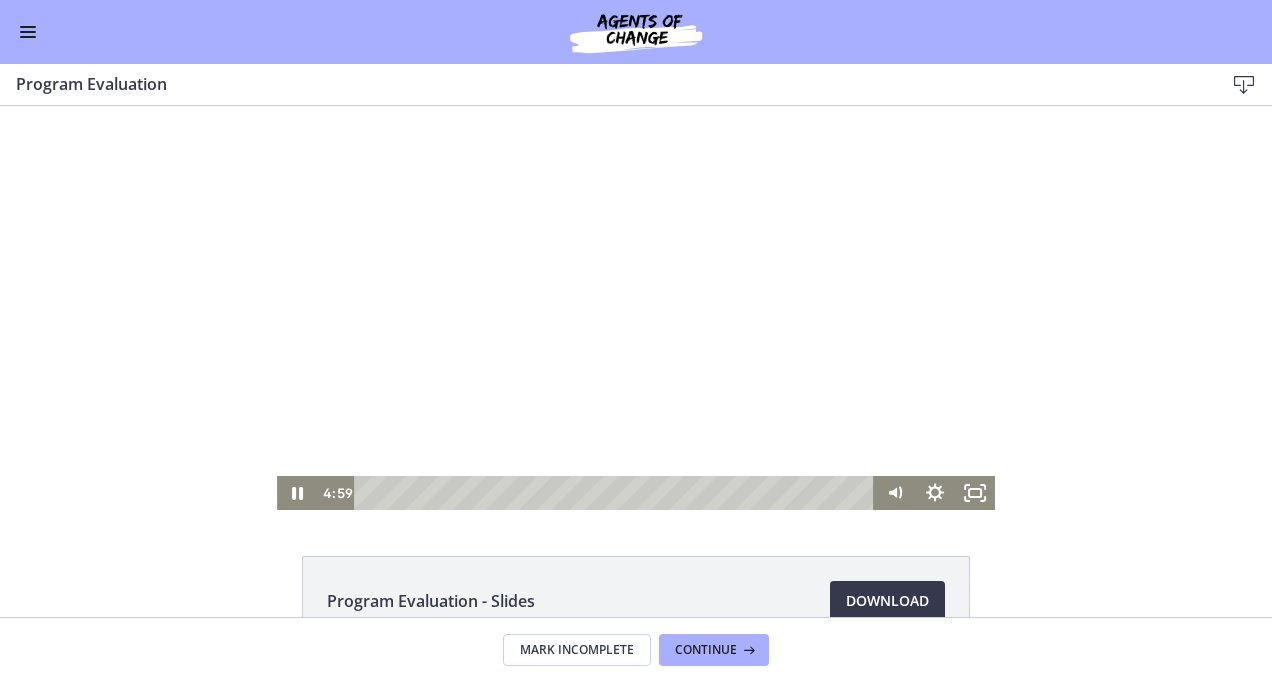 click at bounding box center [636, 308] 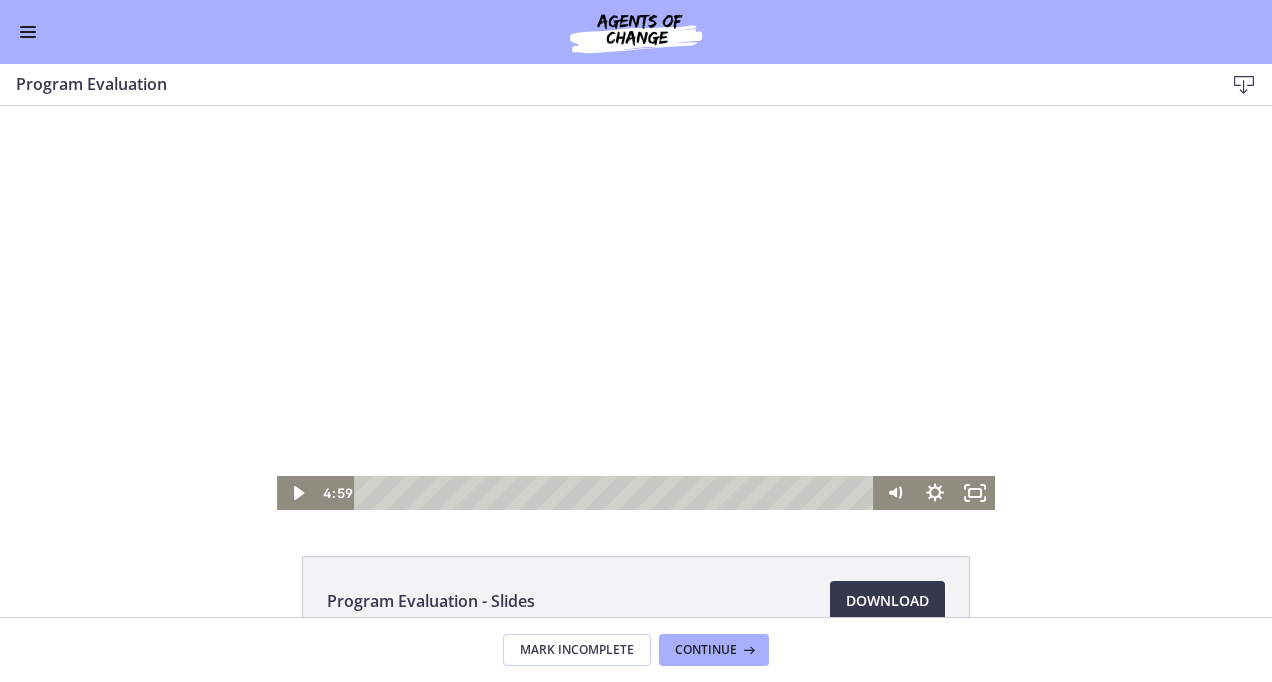 click at bounding box center [636, 308] 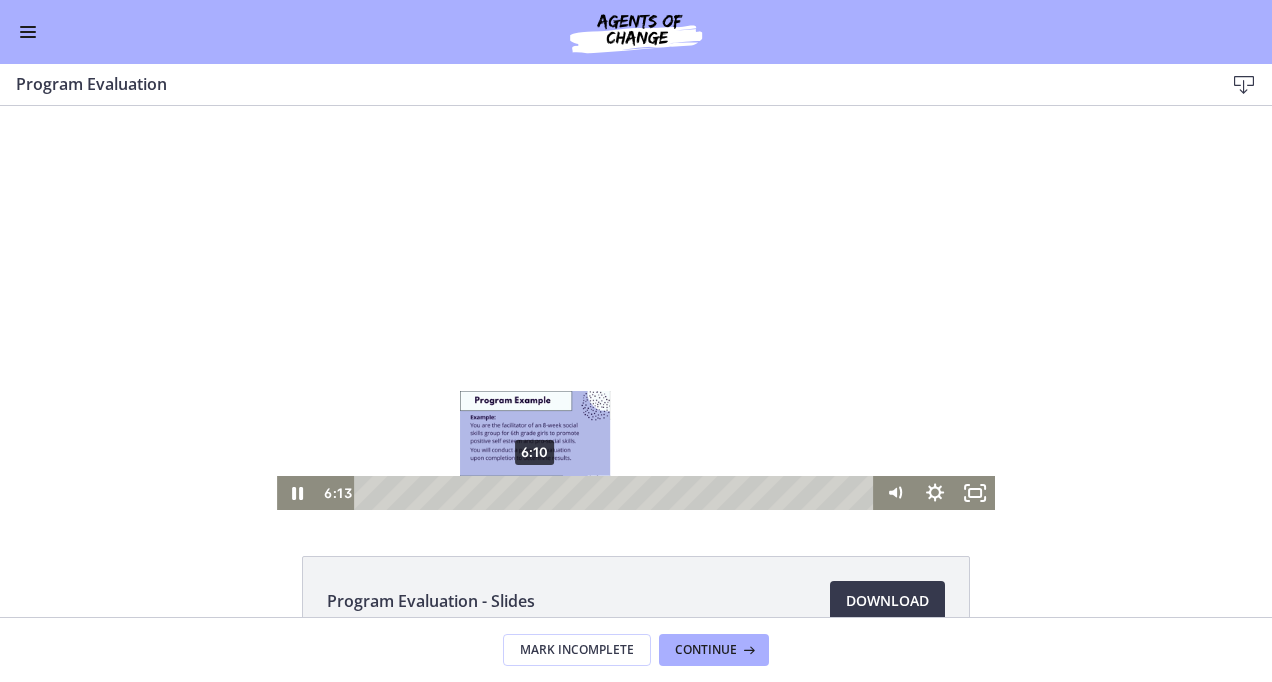 drag, startPoint x: 500, startPoint y: 494, endPoint x: 528, endPoint y: 490, distance: 28.284271 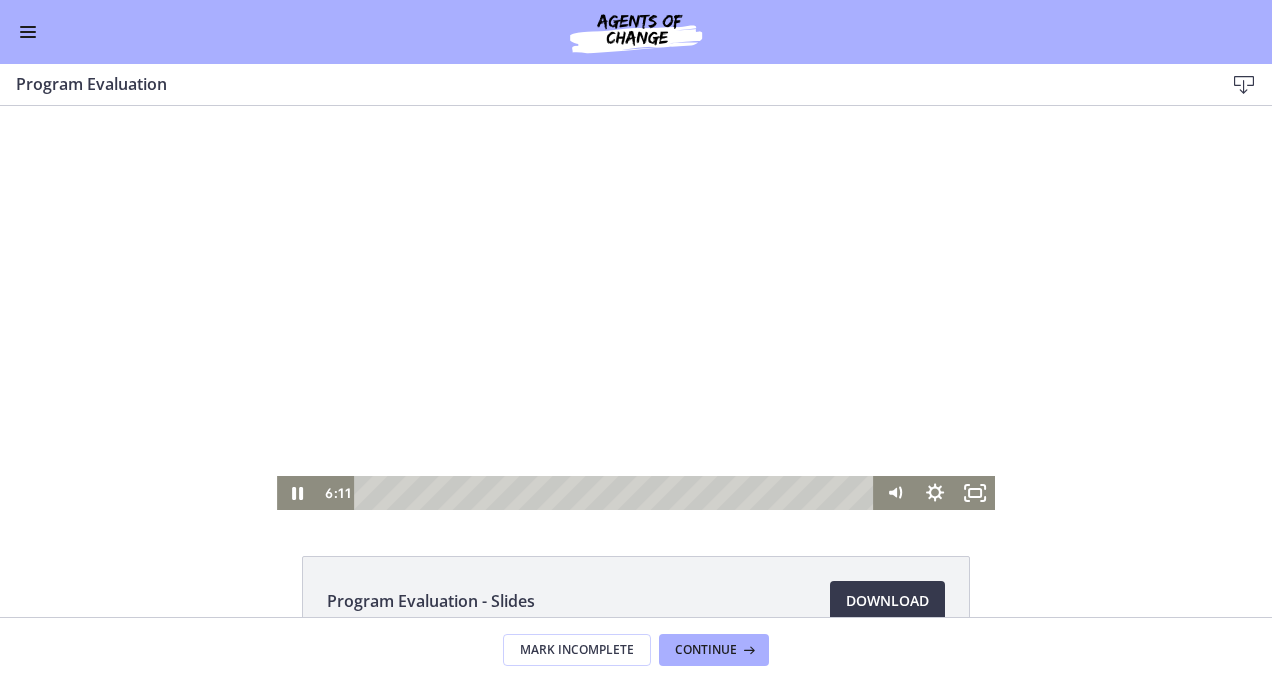 click at bounding box center [636, 308] 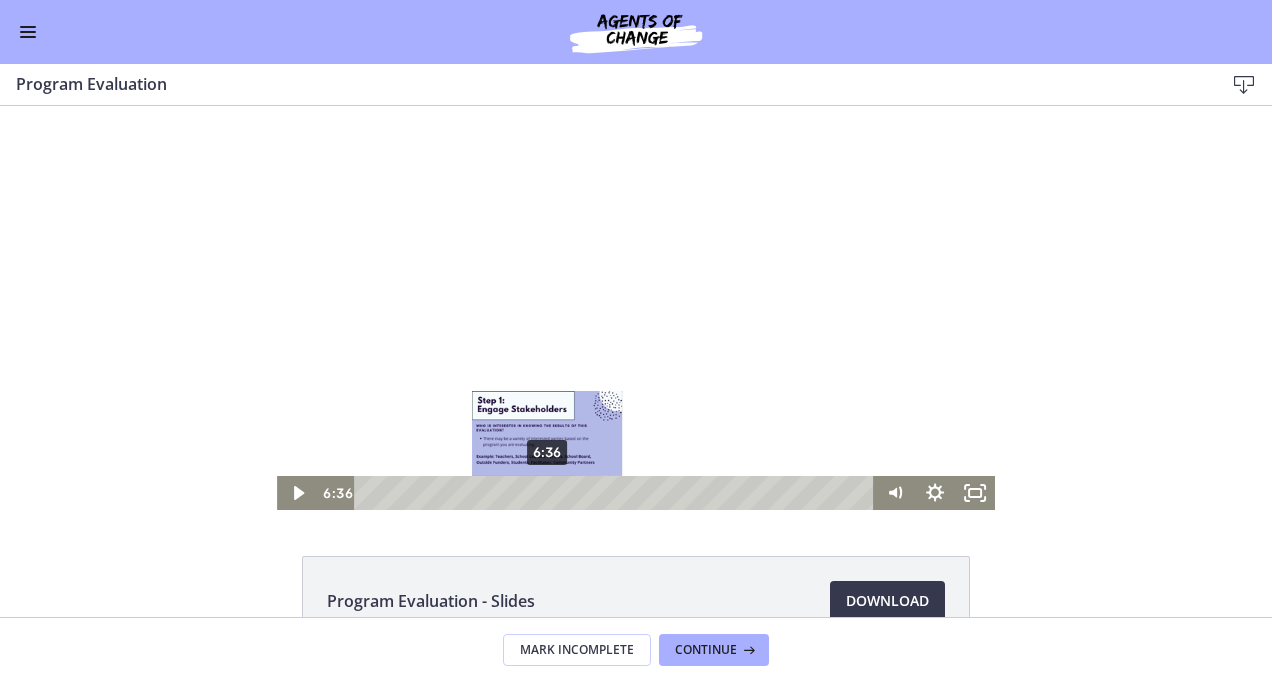 drag, startPoint x: 529, startPoint y: 488, endPoint x: 542, endPoint y: 463, distance: 28.178005 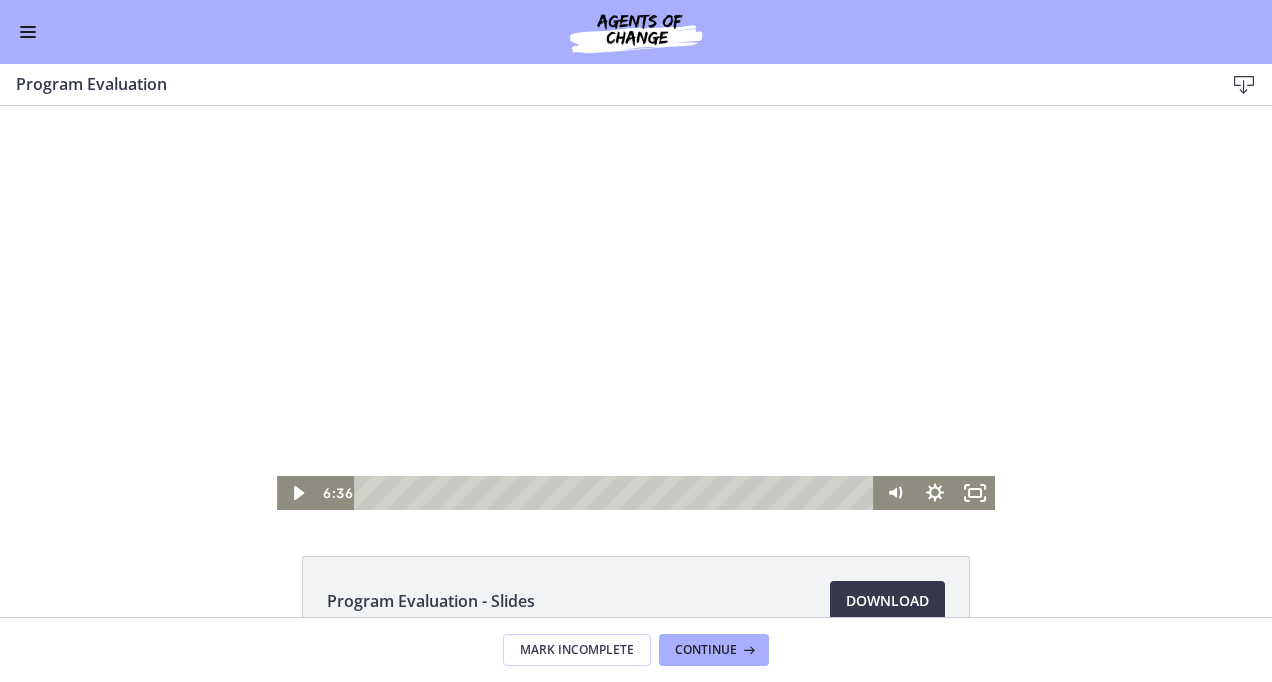 click at bounding box center [636, 308] 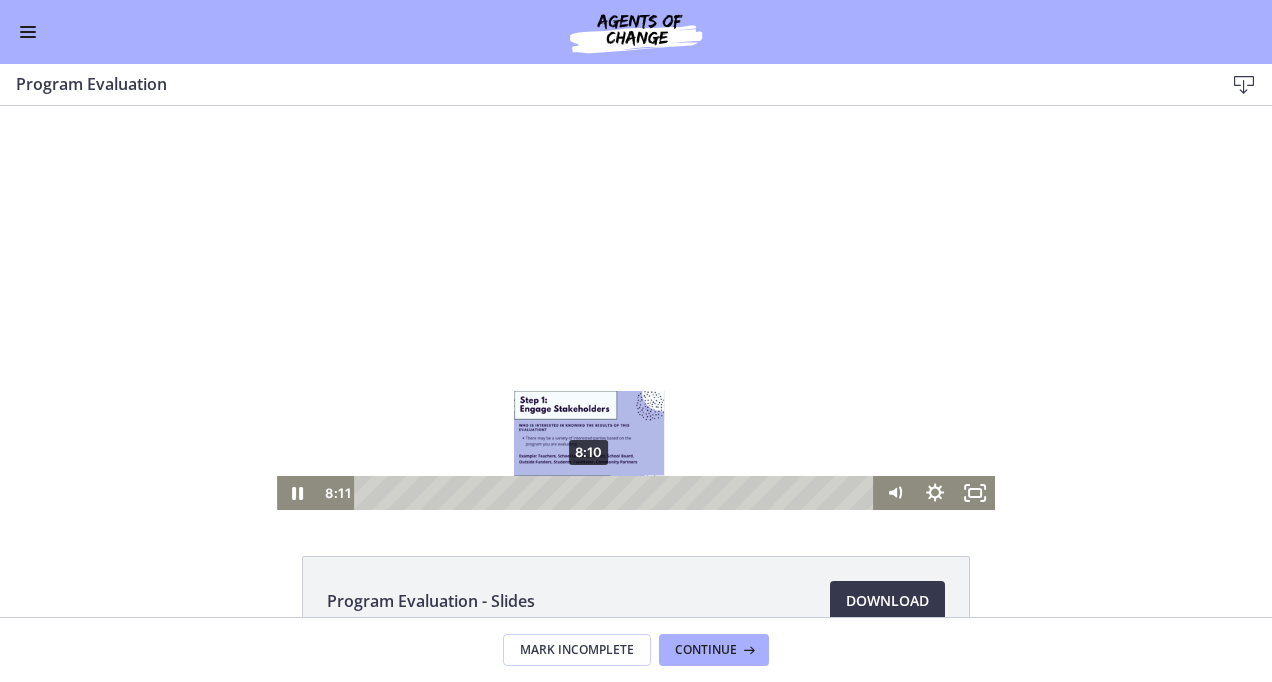 click at bounding box center [588, 492] 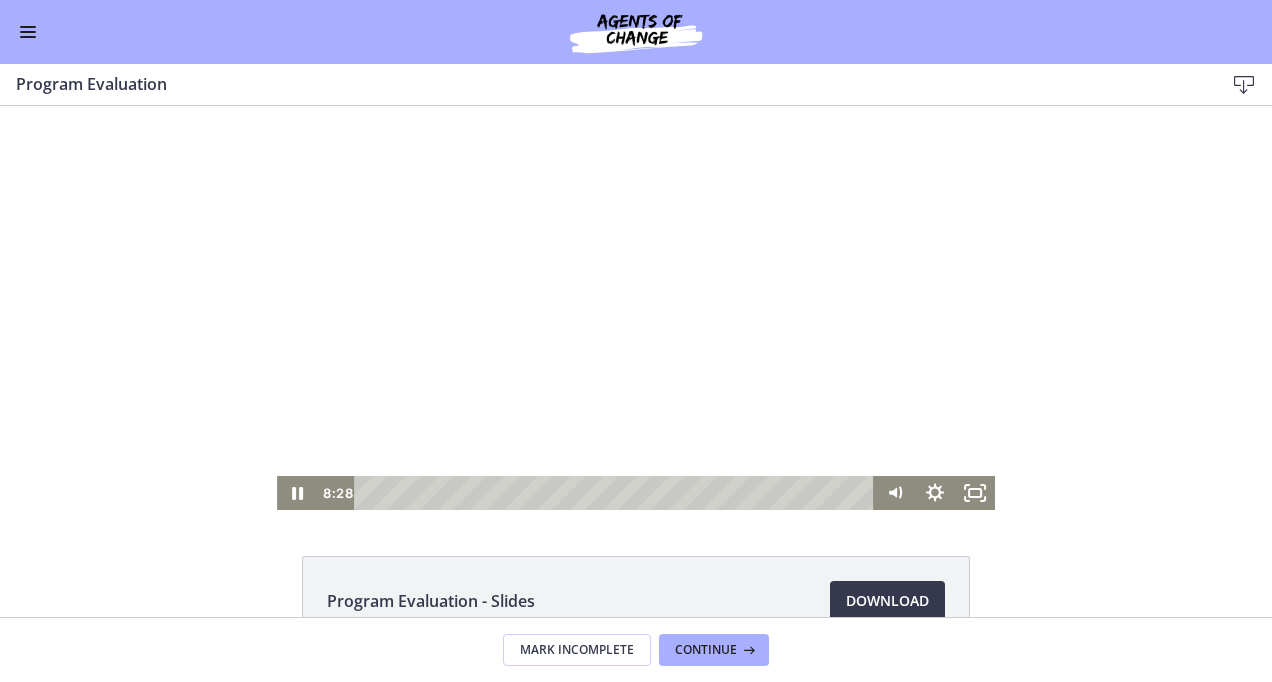 click at bounding box center [636, 308] 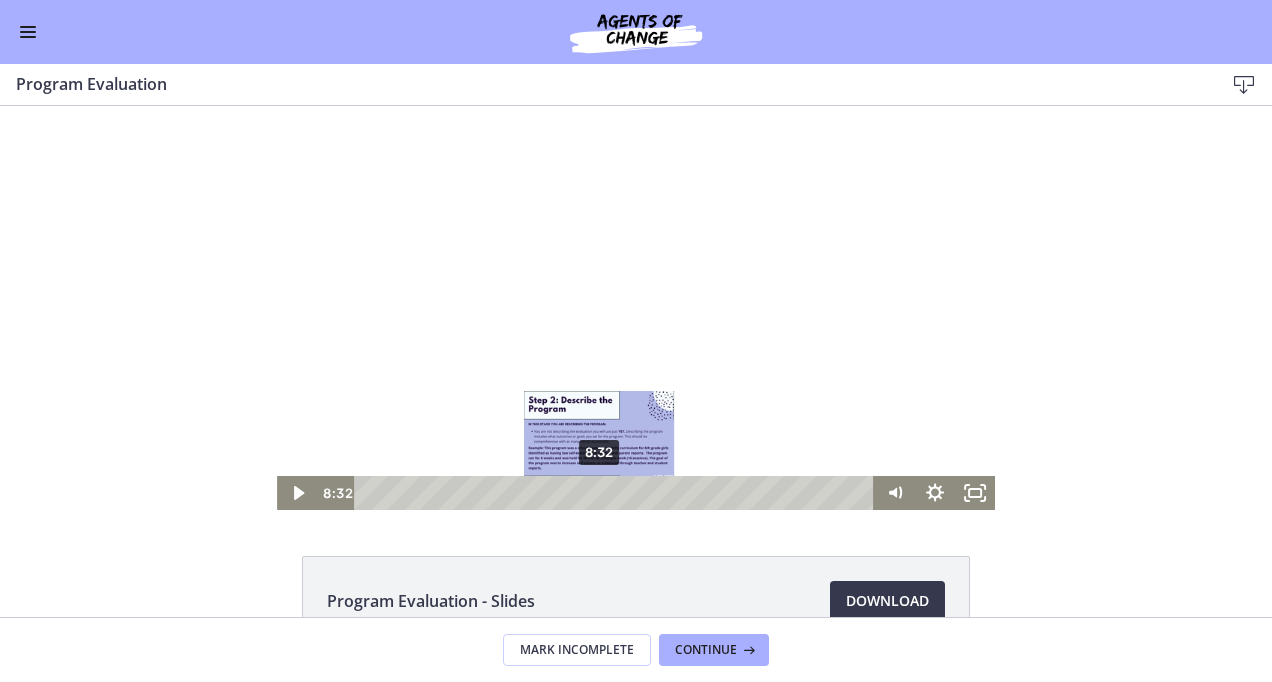 click at bounding box center (598, 492) 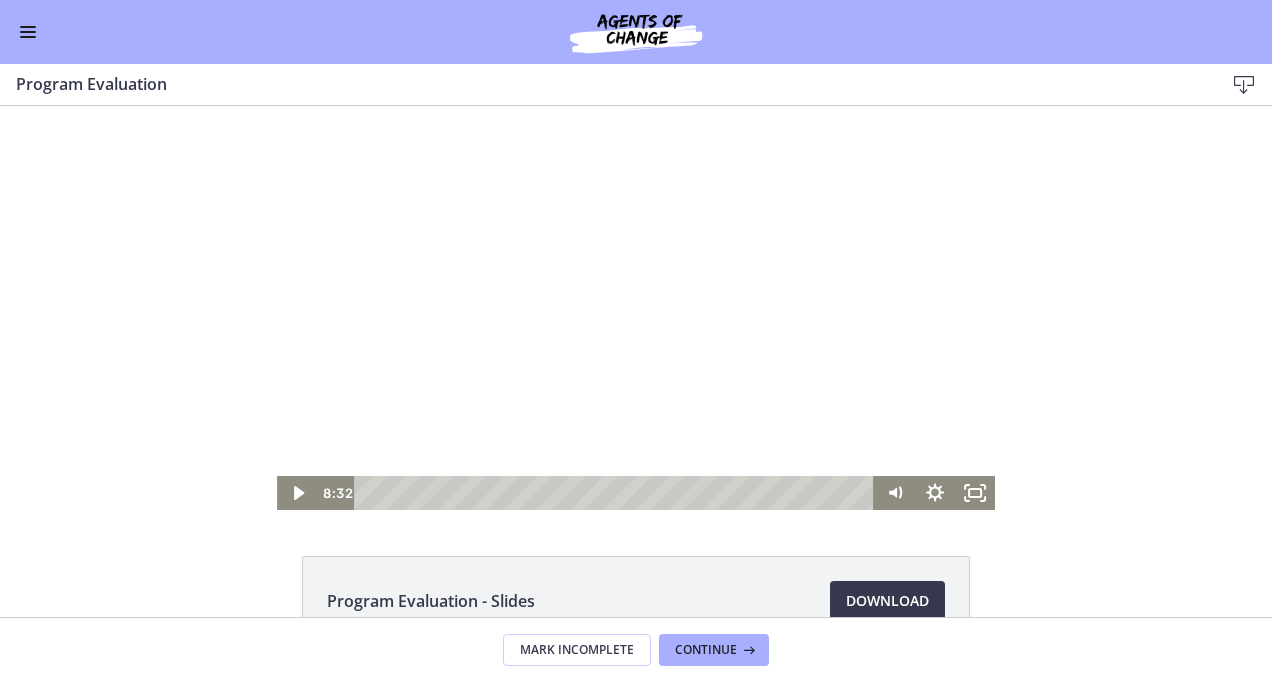 click at bounding box center [636, 308] 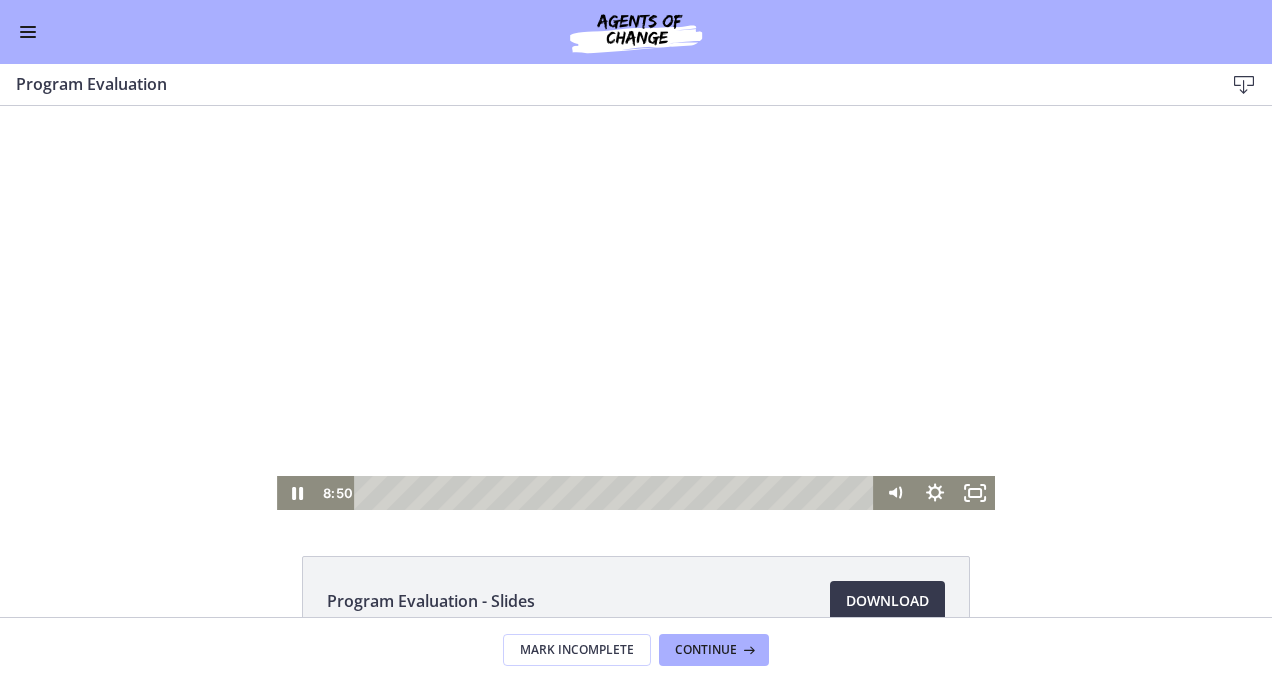 click at bounding box center [636, 308] 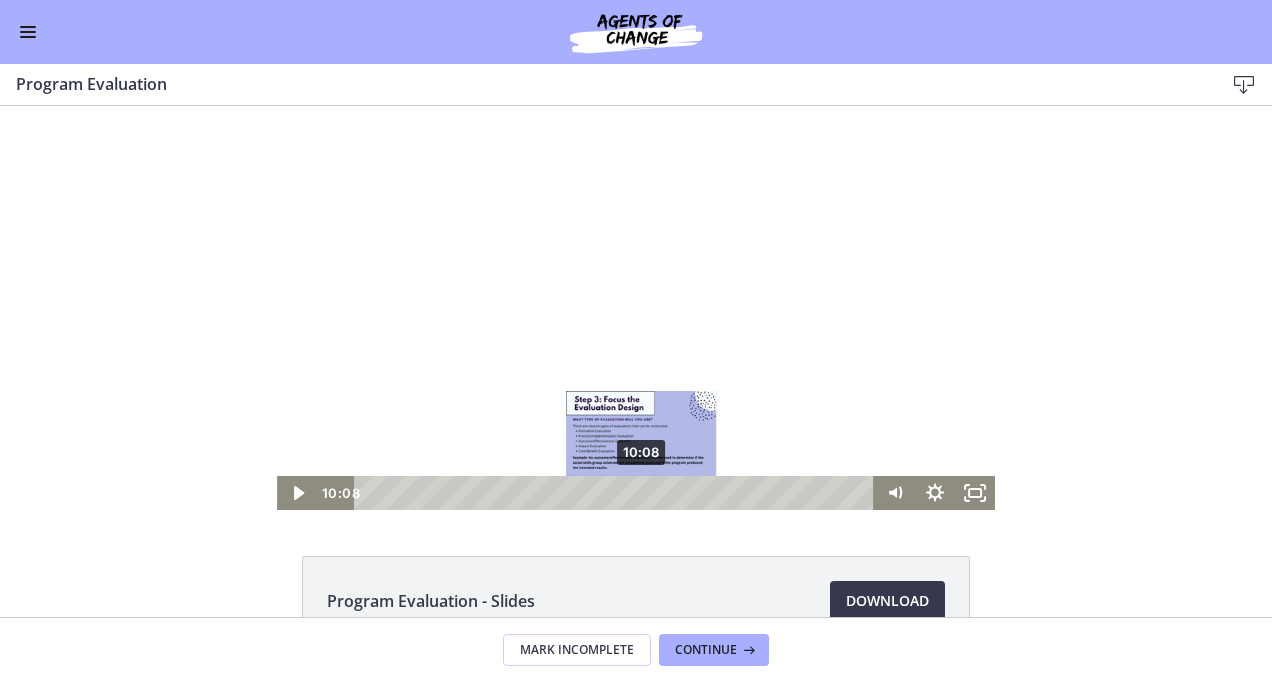 drag, startPoint x: 598, startPoint y: 489, endPoint x: 635, endPoint y: 488, distance: 37.01351 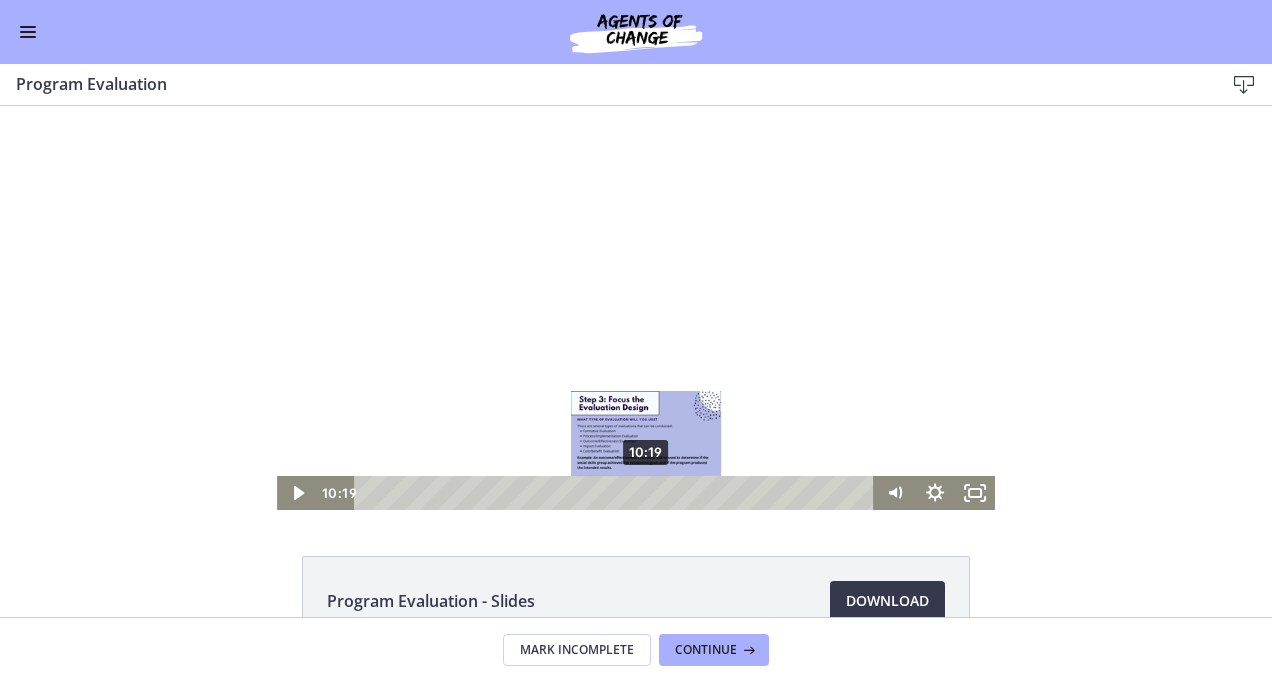 click on "10:19" at bounding box center [618, 493] 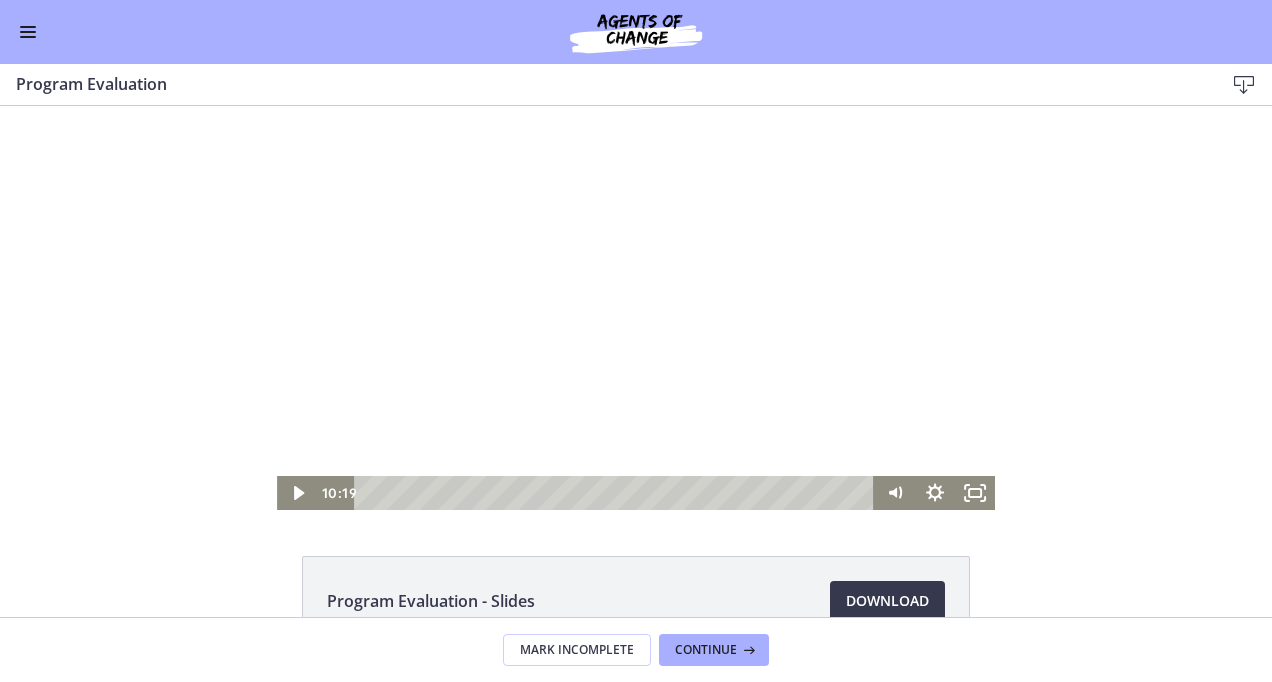click at bounding box center (636, 308) 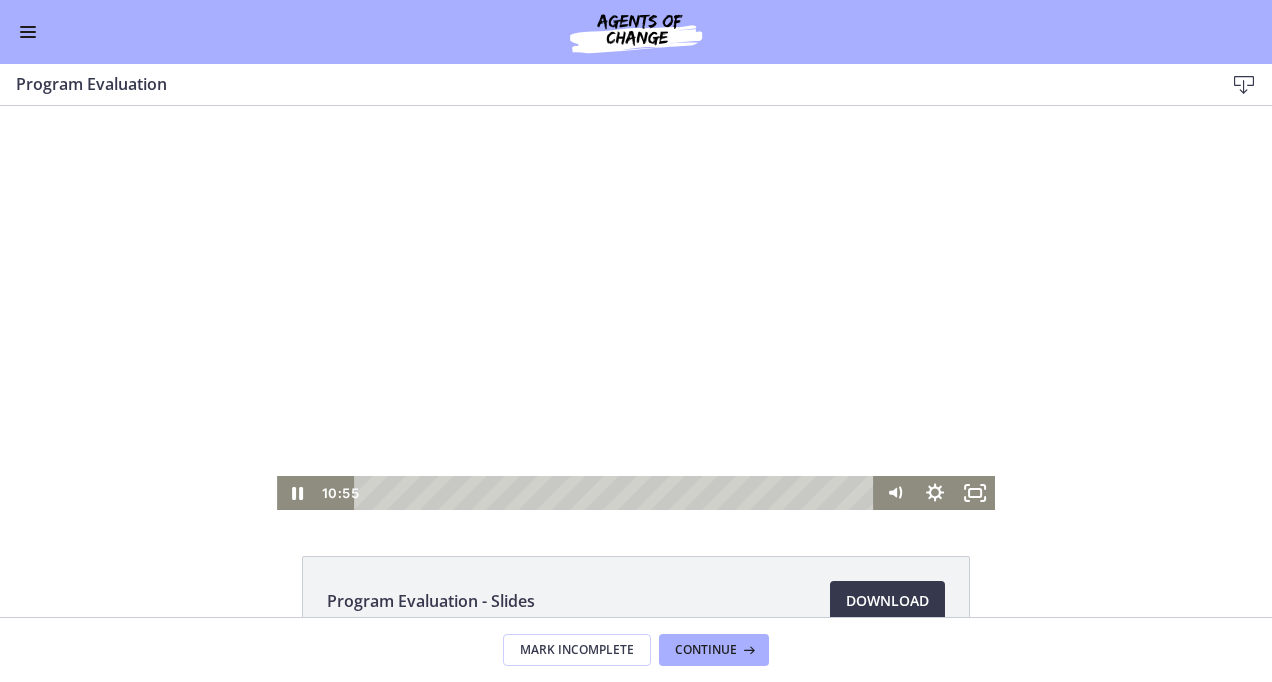 click at bounding box center [636, 308] 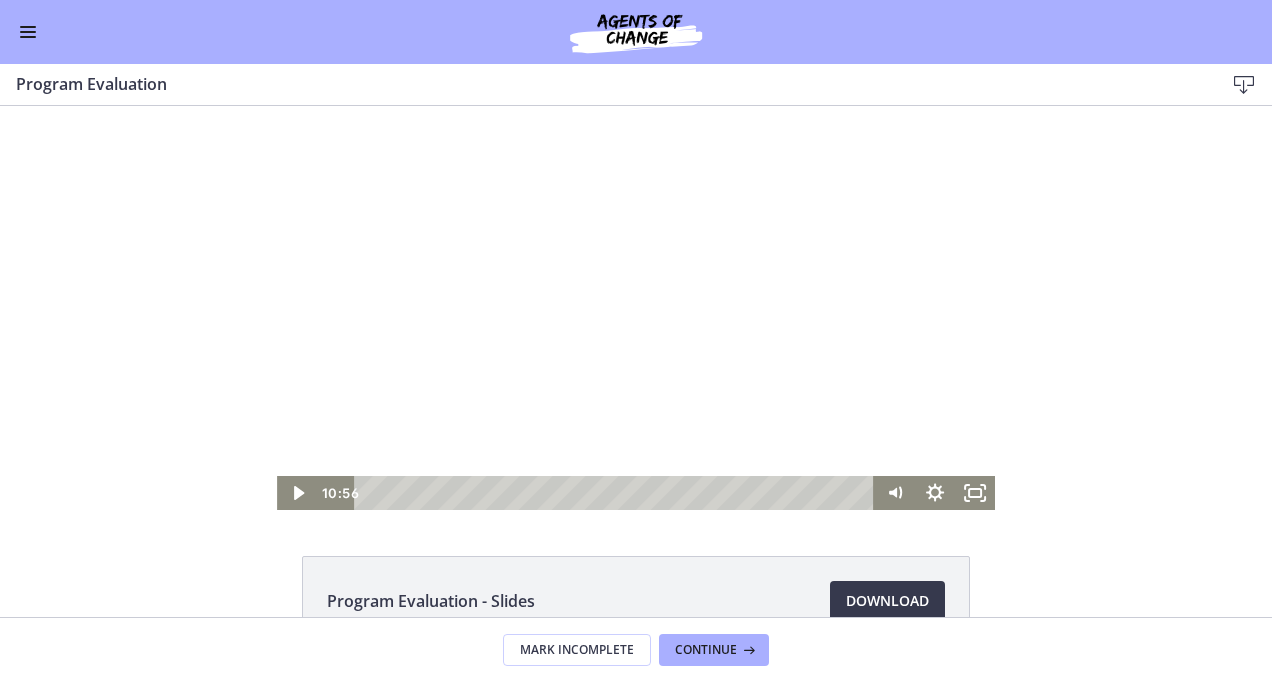 click at bounding box center (636, 308) 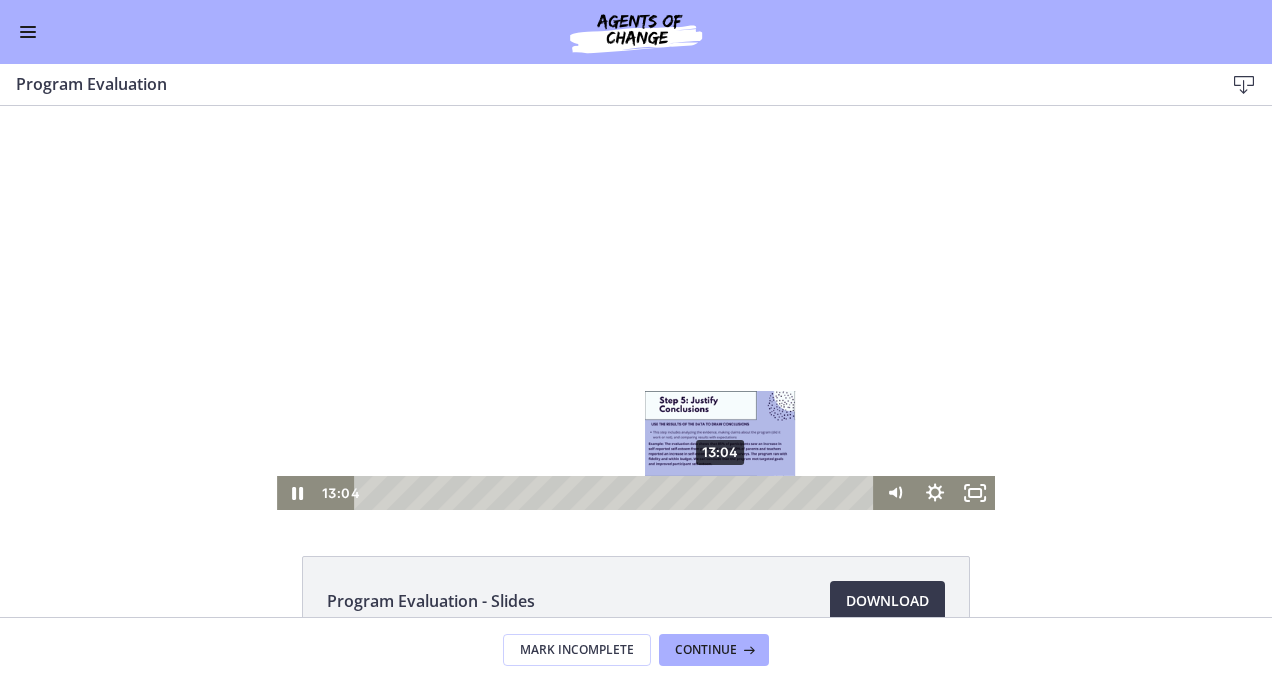 drag, startPoint x: 704, startPoint y: 489, endPoint x: 714, endPoint y: 490, distance: 10.049875 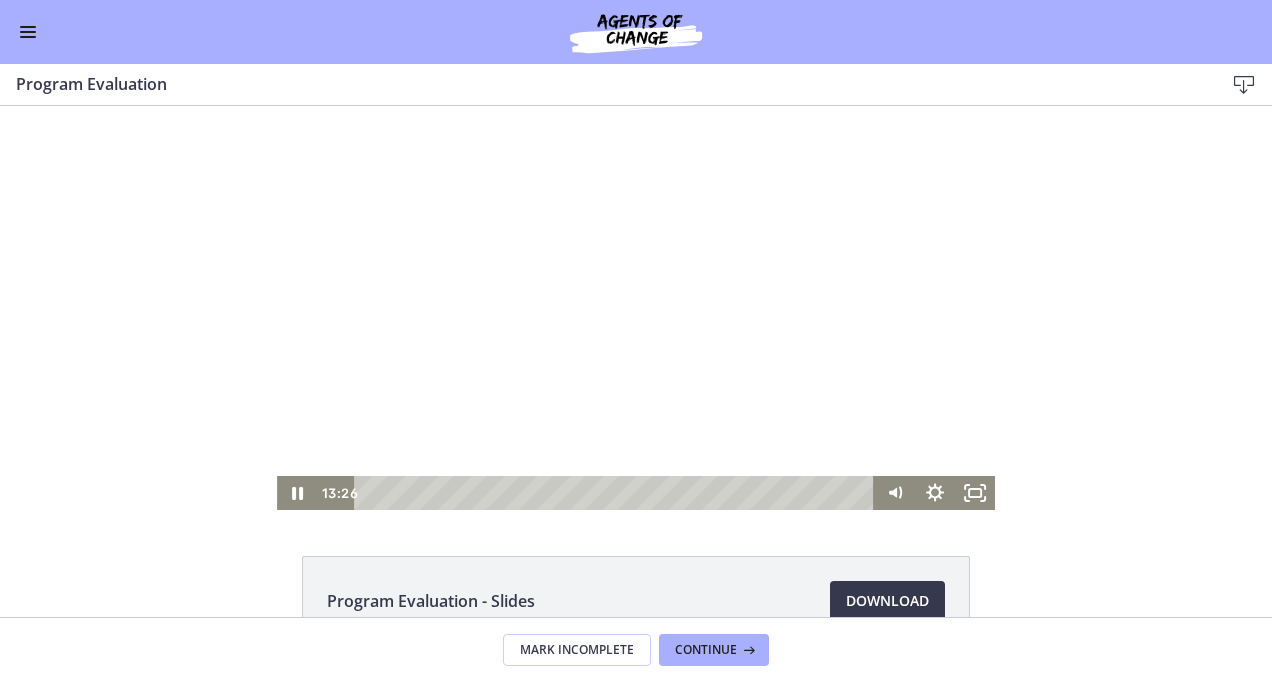 click at bounding box center [636, 308] 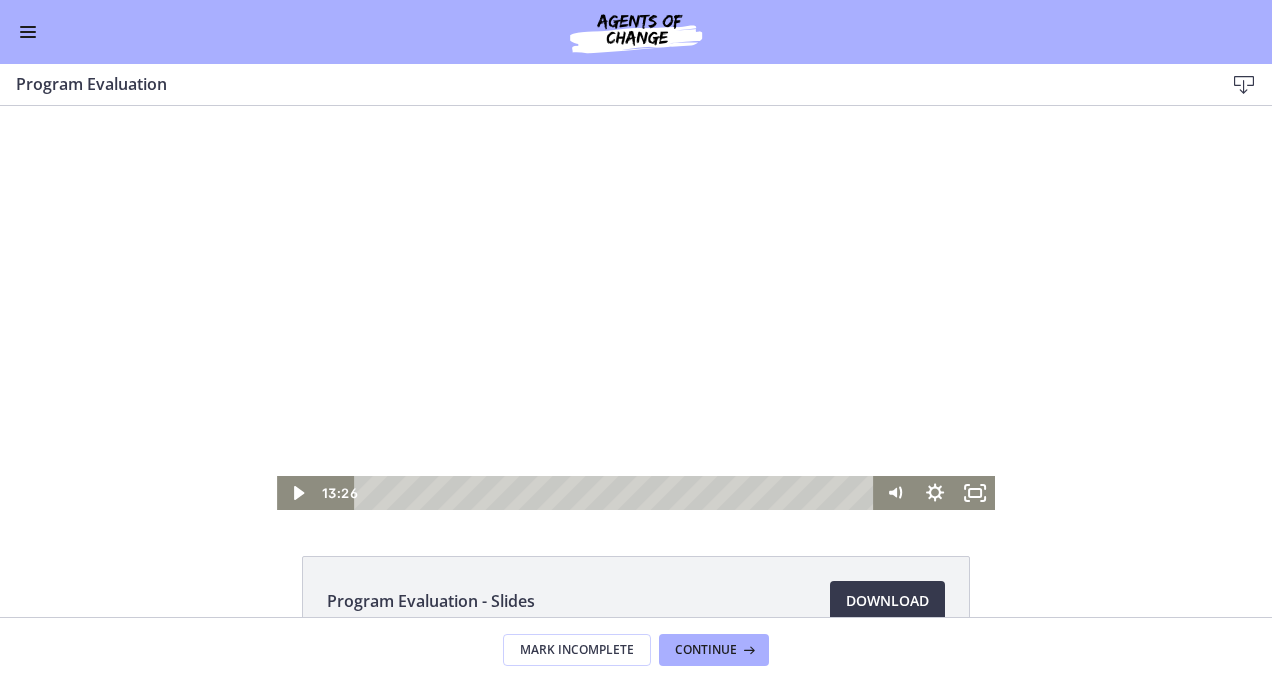 click at bounding box center (636, 308) 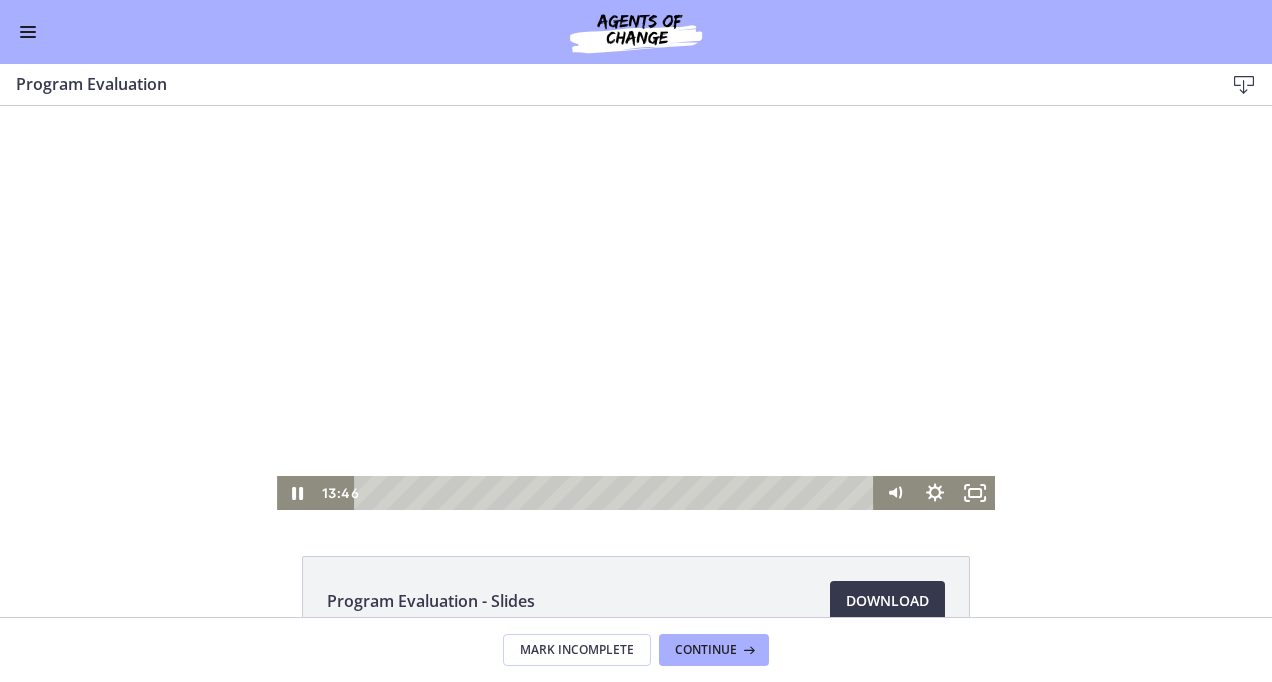 click at bounding box center [636, 308] 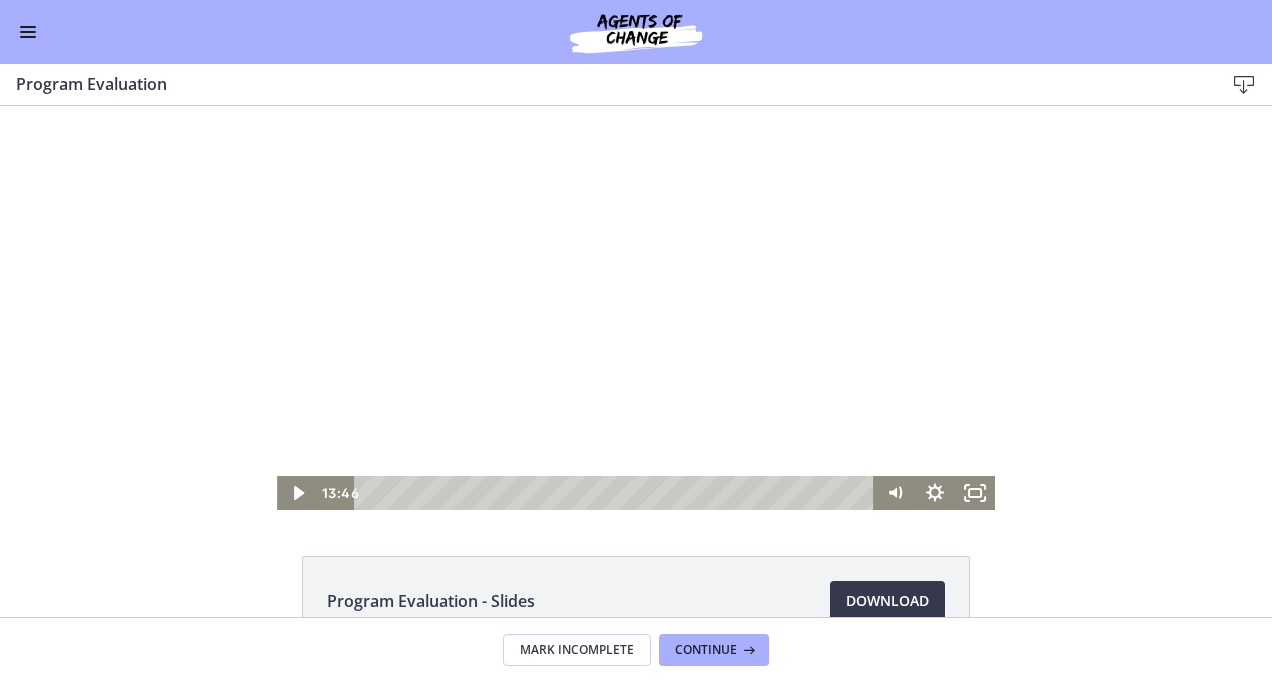 click at bounding box center (636, 308) 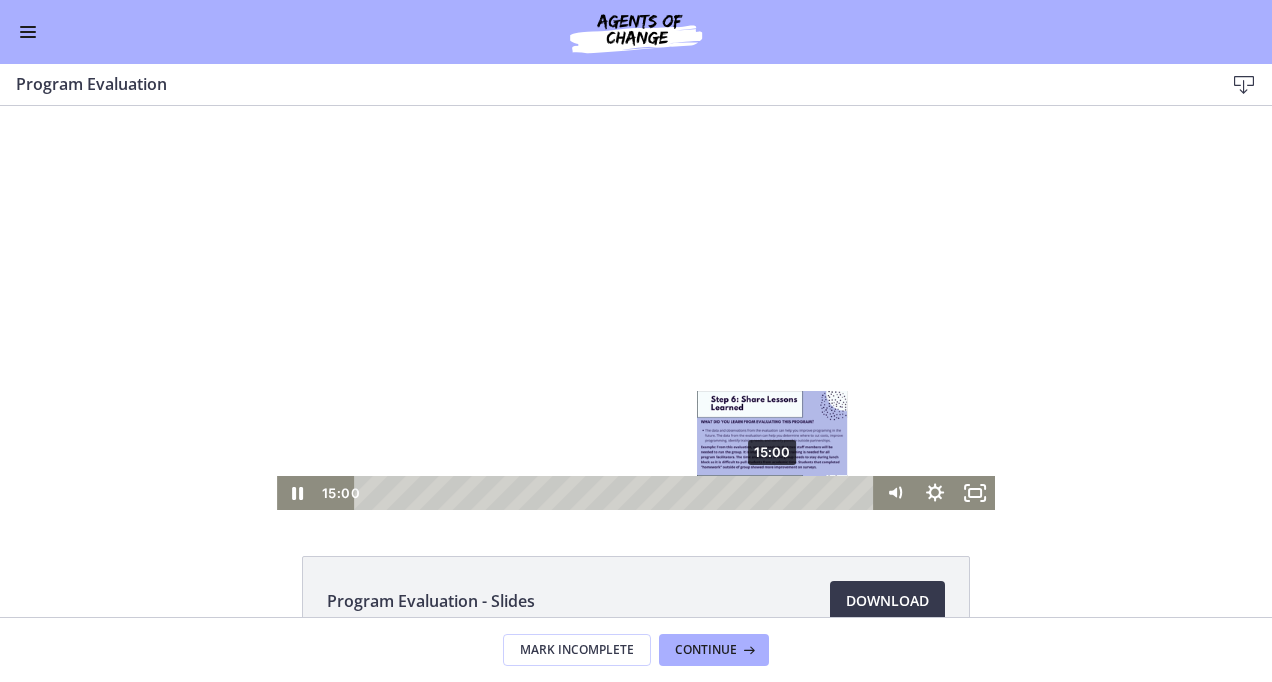drag, startPoint x: 748, startPoint y: 489, endPoint x: 766, endPoint y: 495, distance: 18.973665 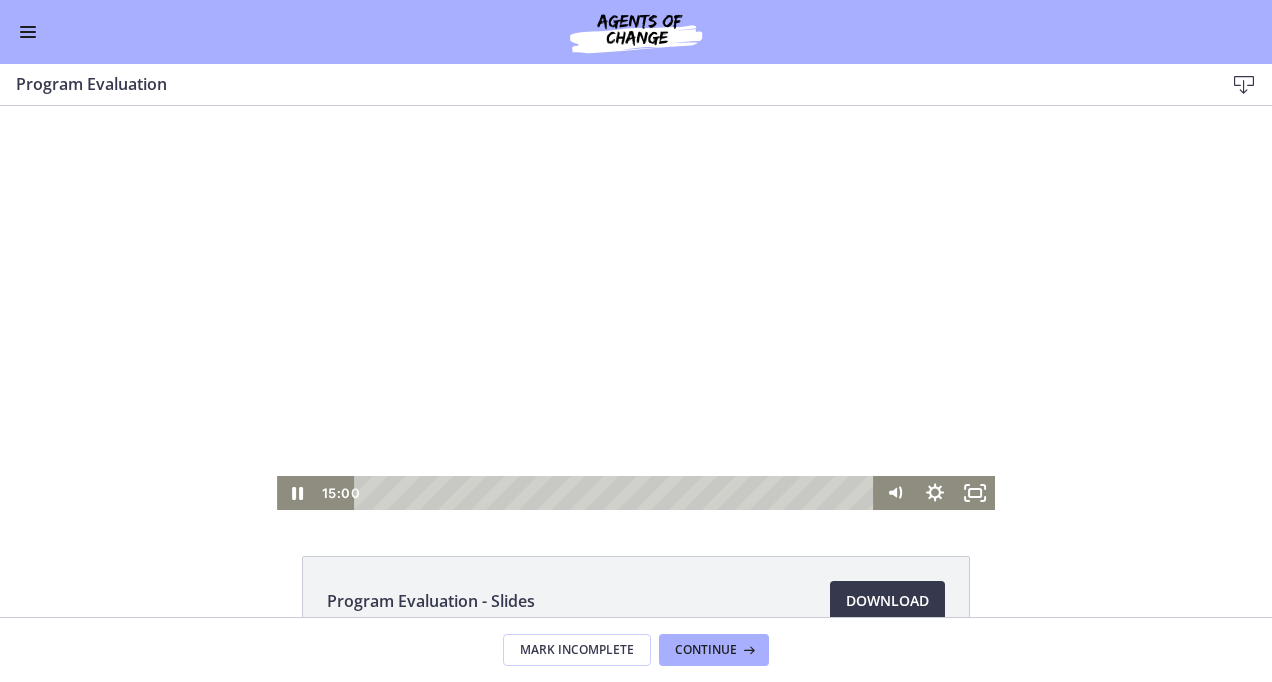 click at bounding box center [636, 308] 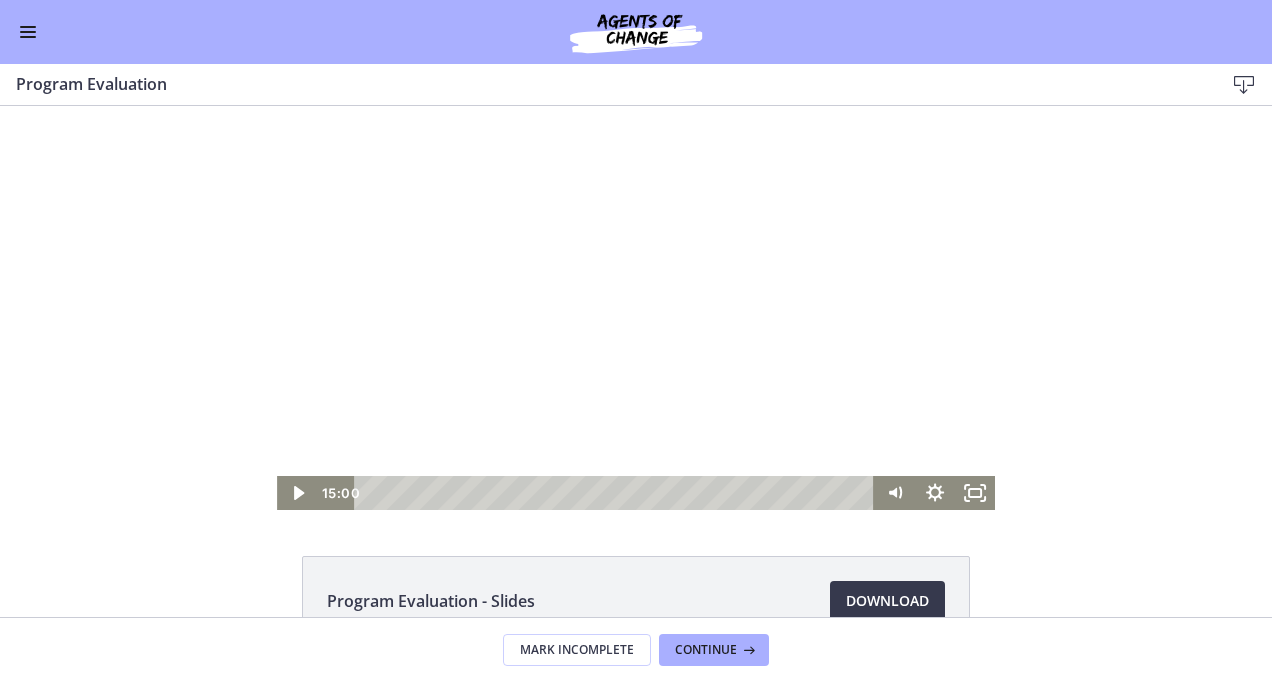 click at bounding box center [636, 308] 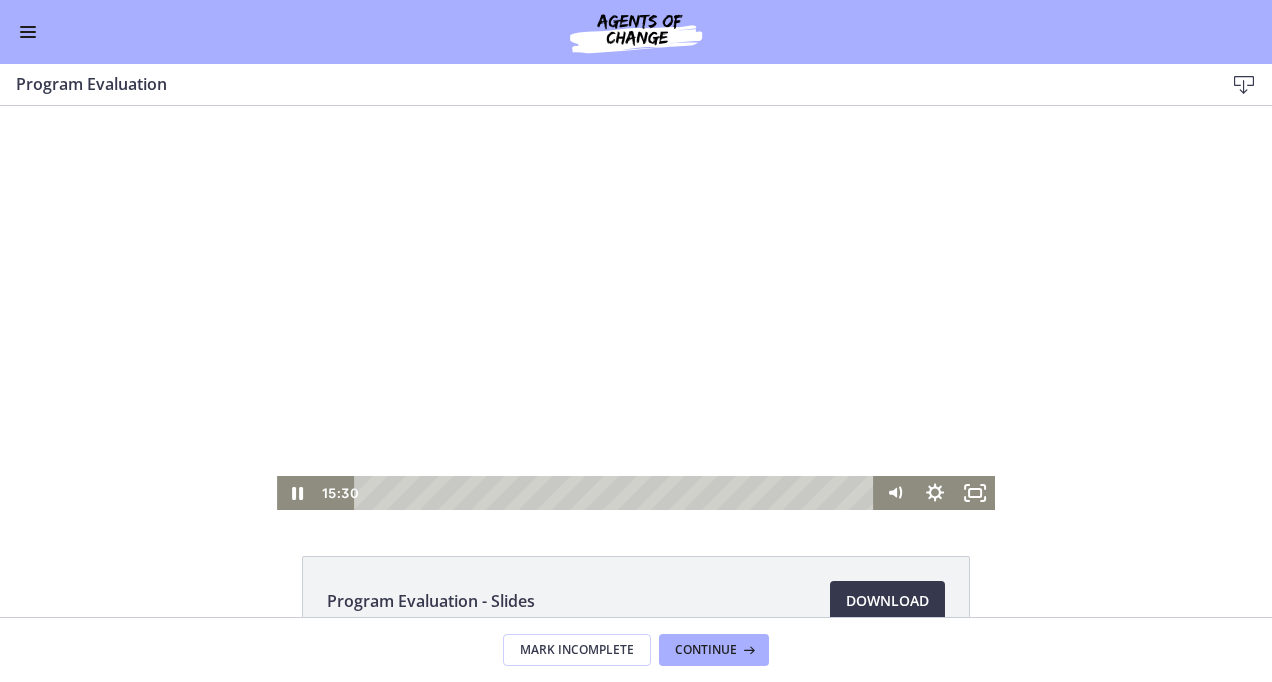 drag, startPoint x: 515, startPoint y: 229, endPoint x: 532, endPoint y: 231, distance: 17.117243 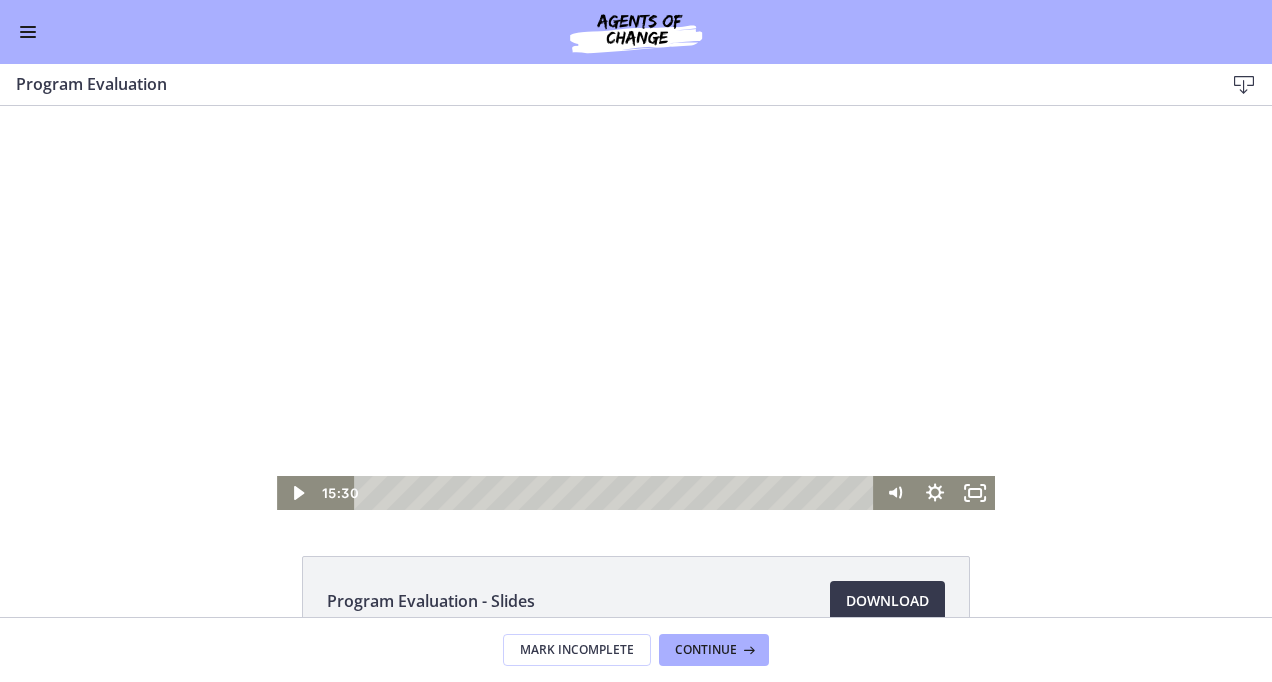 click at bounding box center [636, 308] 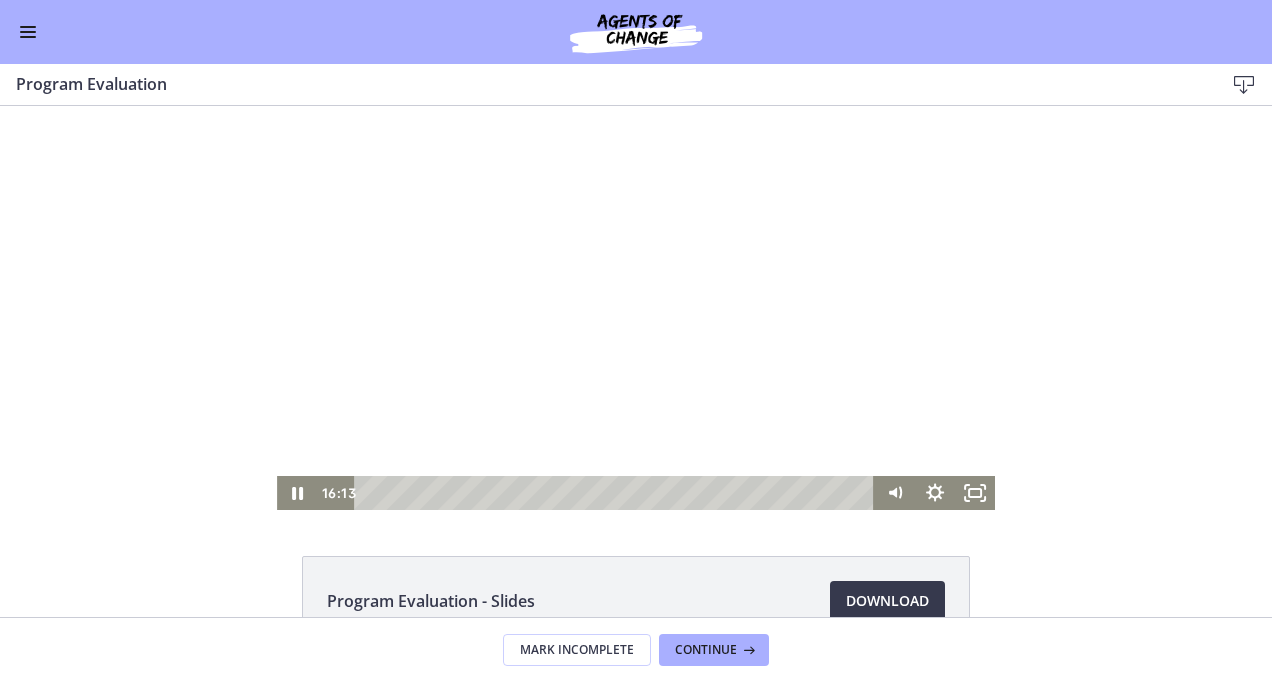 click at bounding box center (636, 308) 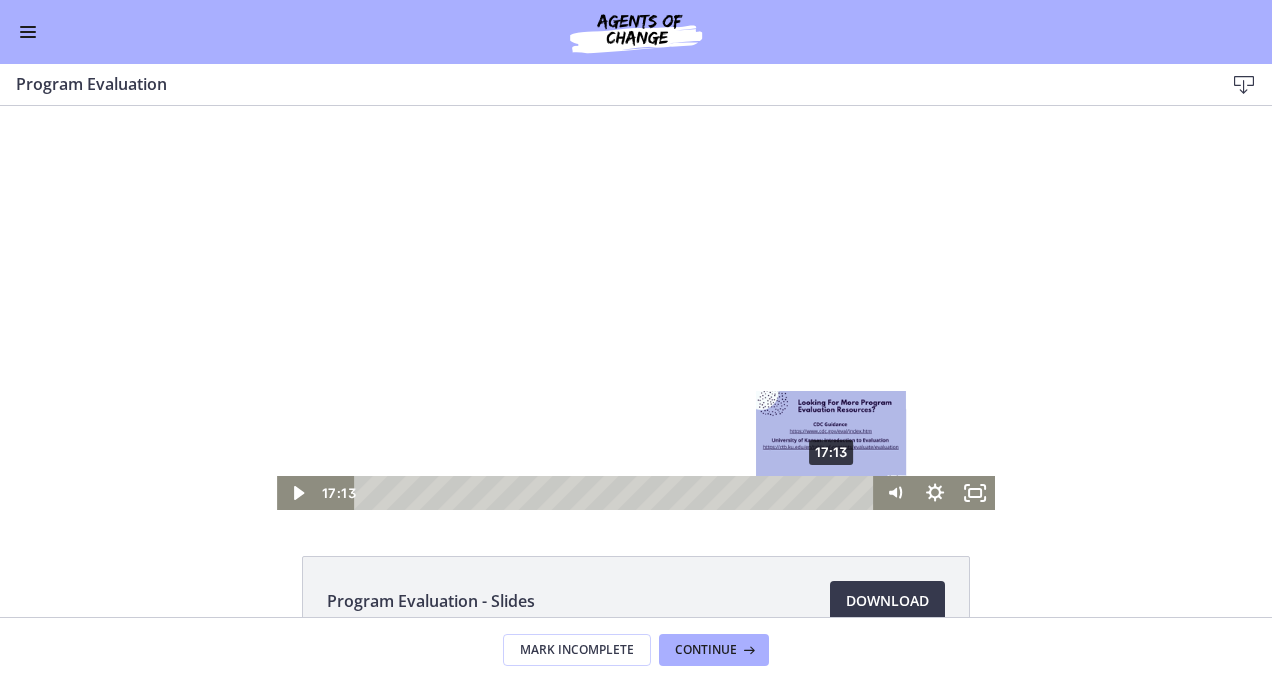 drag, startPoint x: 798, startPoint y: 493, endPoint x: 826, endPoint y: 496, distance: 28.160255 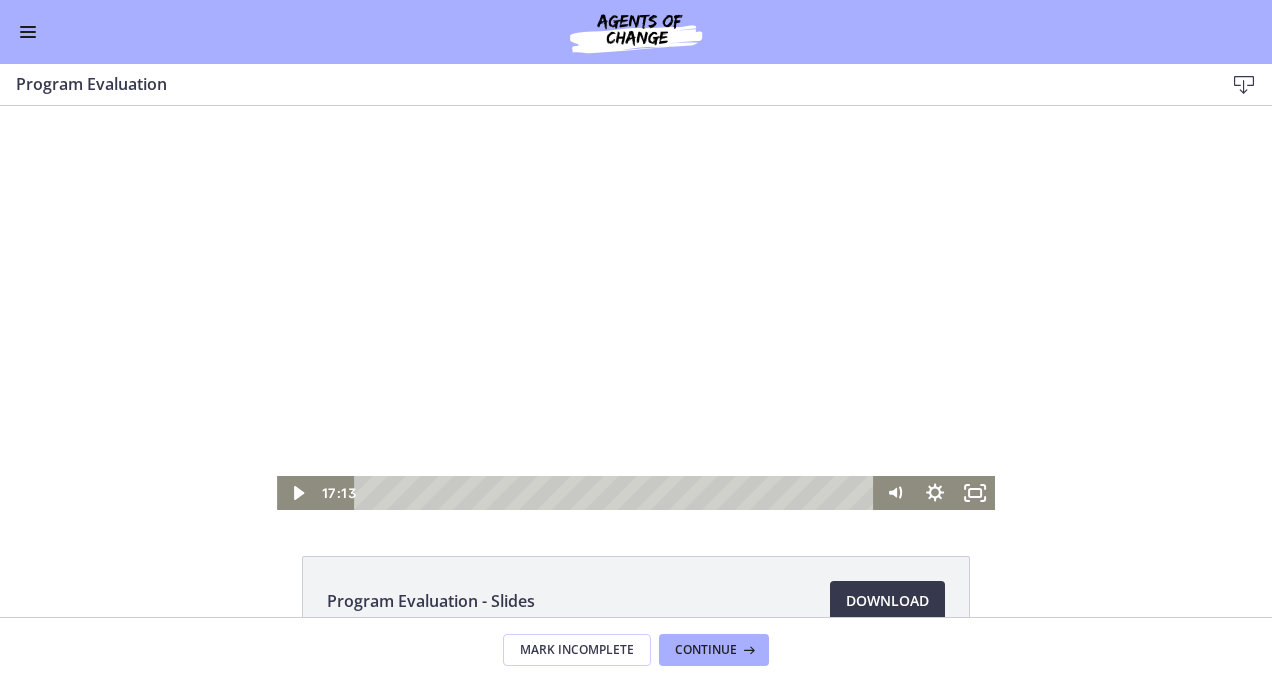 click at bounding box center [636, 308] 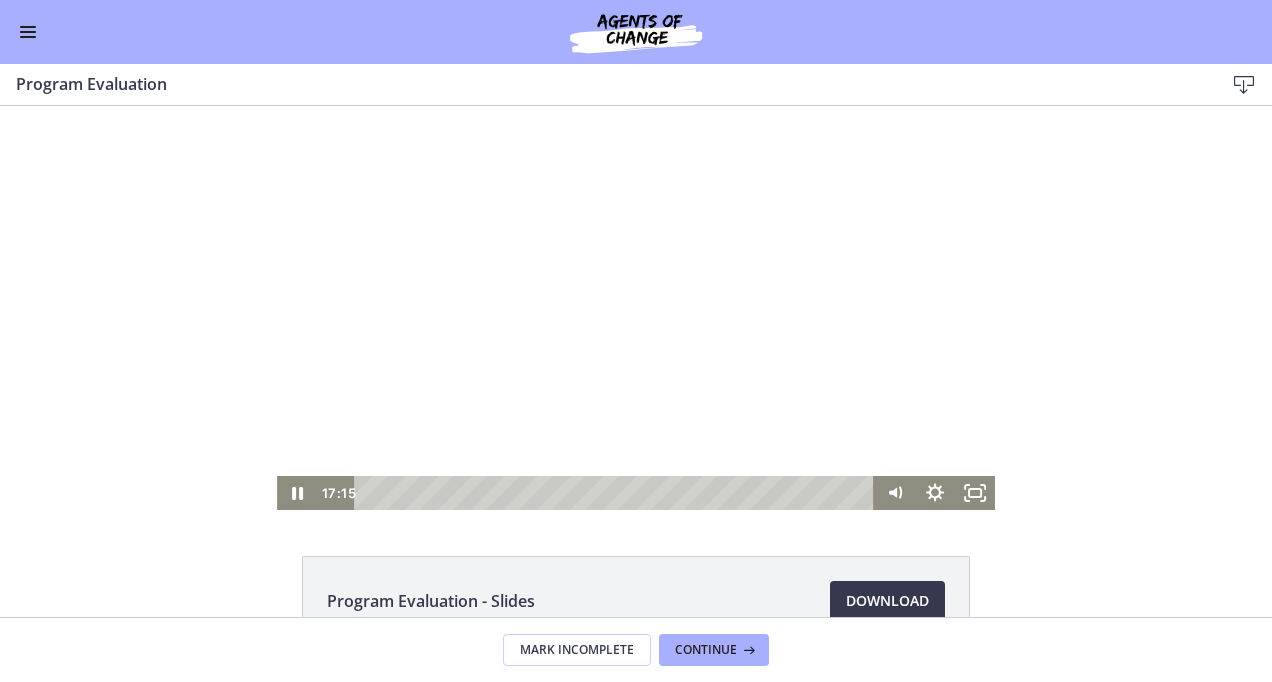 click at bounding box center [636, 308] 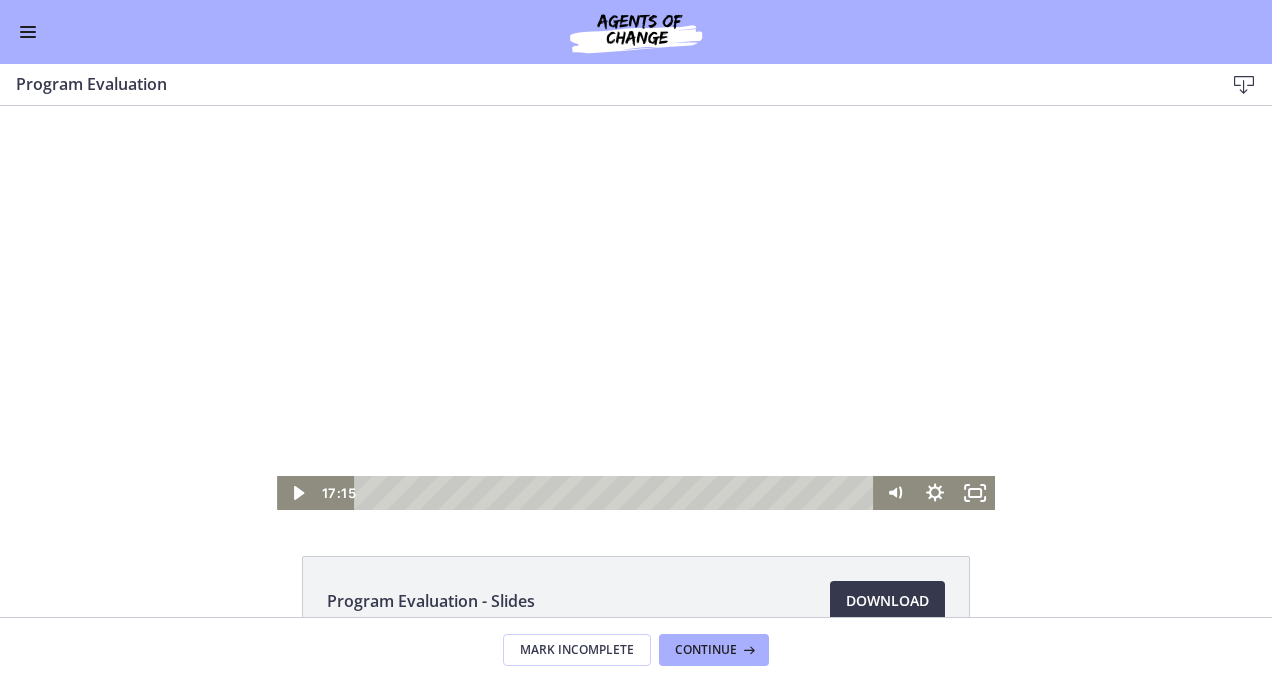 click at bounding box center [28, 27] 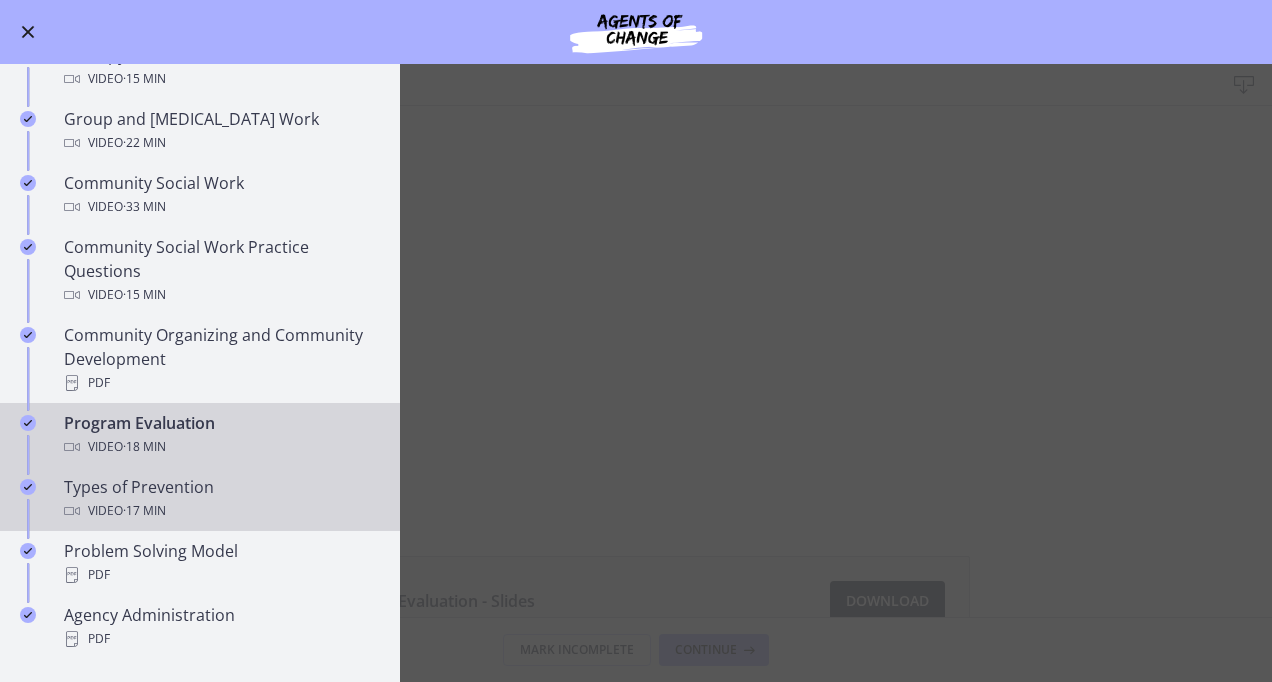 click on "Types of Prevention
Video
·  17 min" at bounding box center (220, 499) 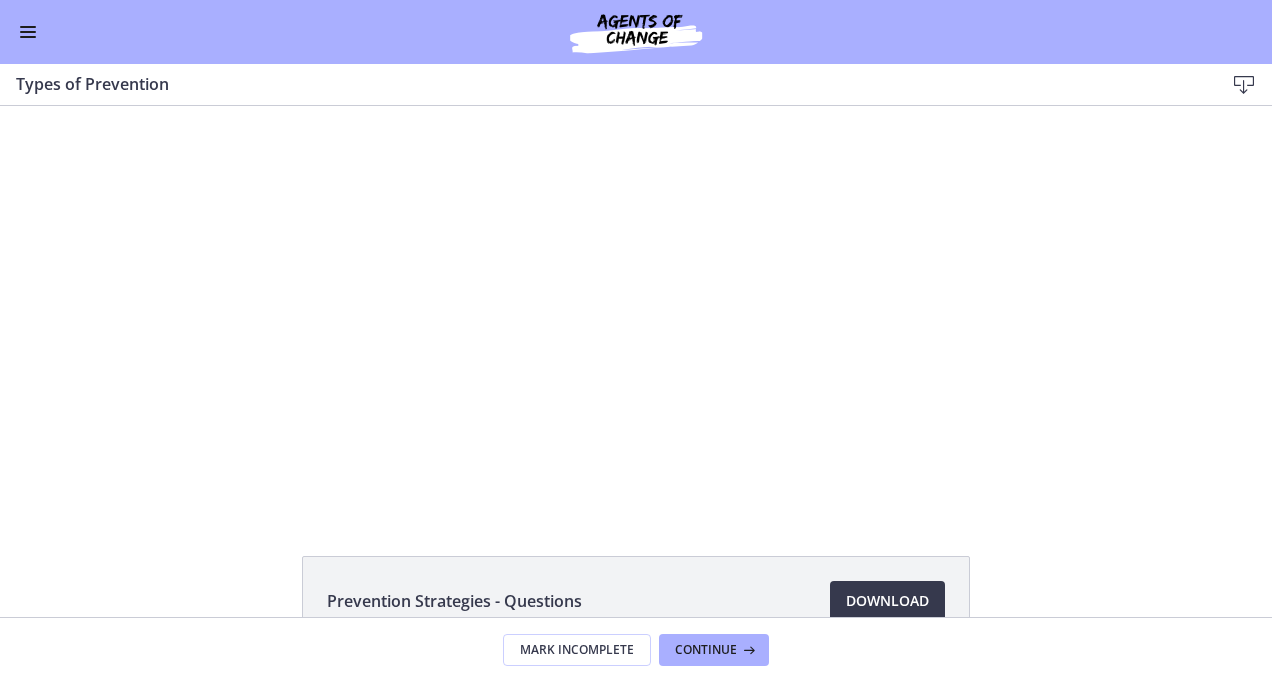 scroll, scrollTop: 0, scrollLeft: 0, axis: both 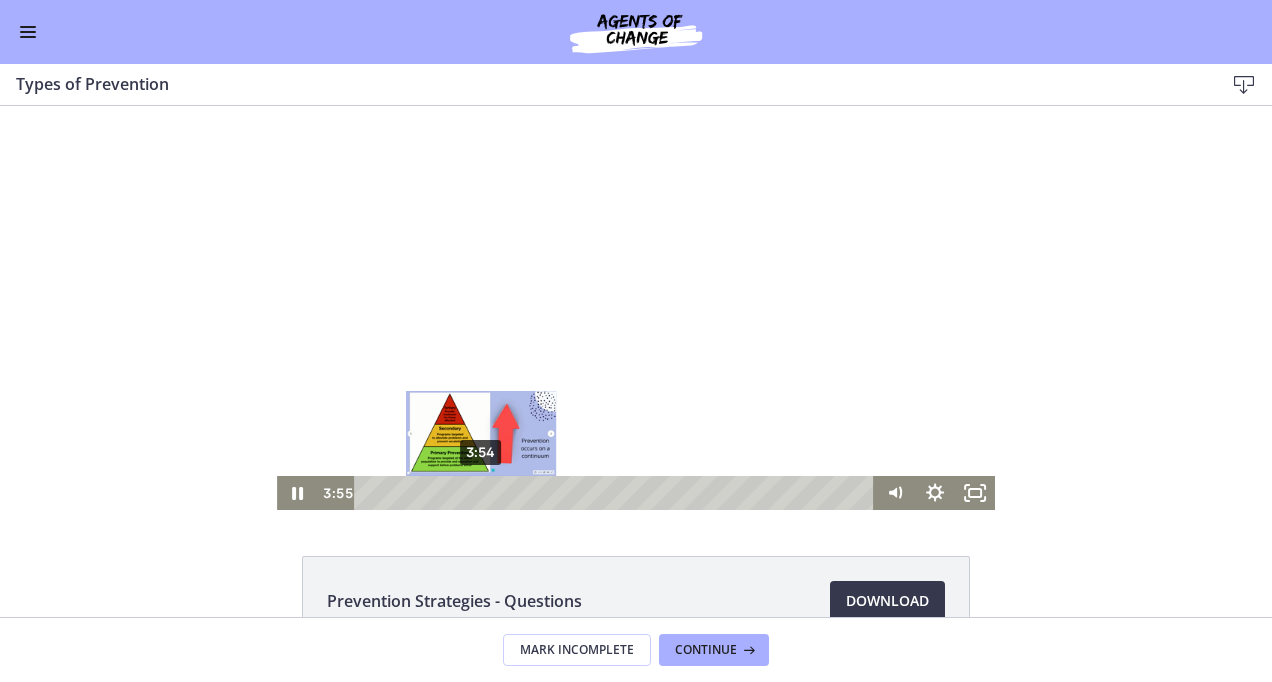 drag, startPoint x: 368, startPoint y: 491, endPoint x: 474, endPoint y: 496, distance: 106.11786 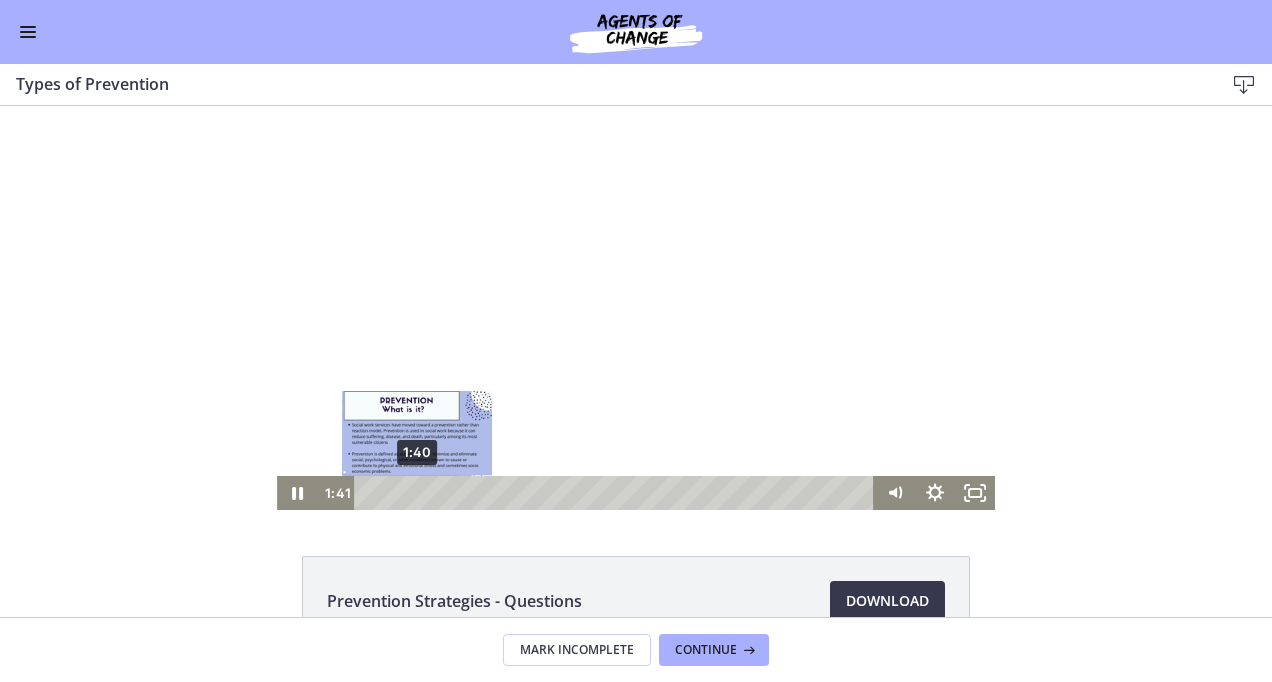 click on "1:40" at bounding box center [618, 493] 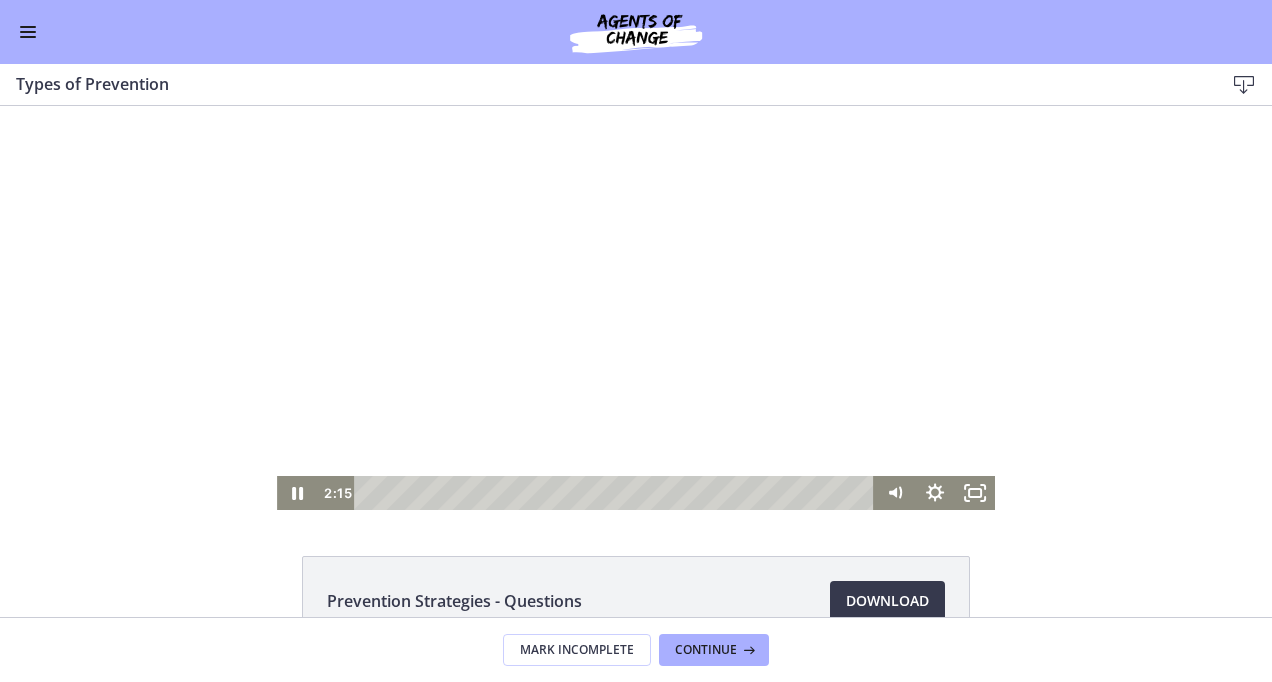 click at bounding box center [636, 308] 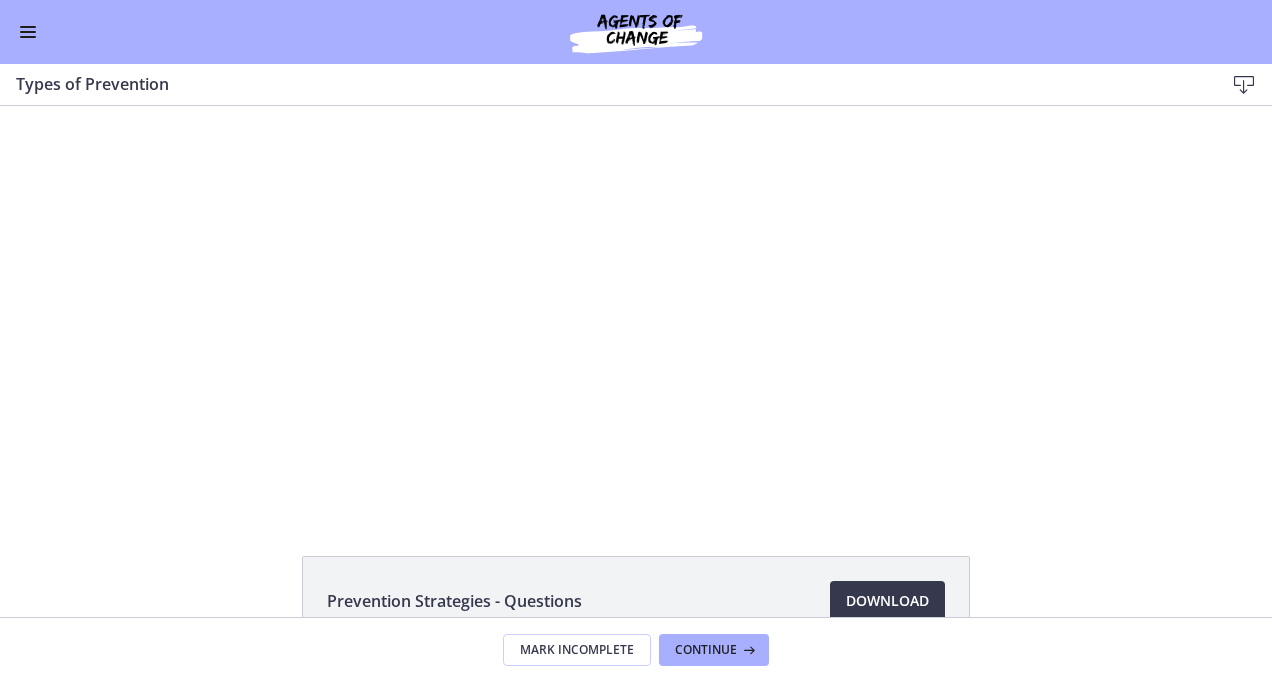 drag, startPoint x: 340, startPoint y: 90, endPoint x: 326, endPoint y: 95, distance: 14.866069 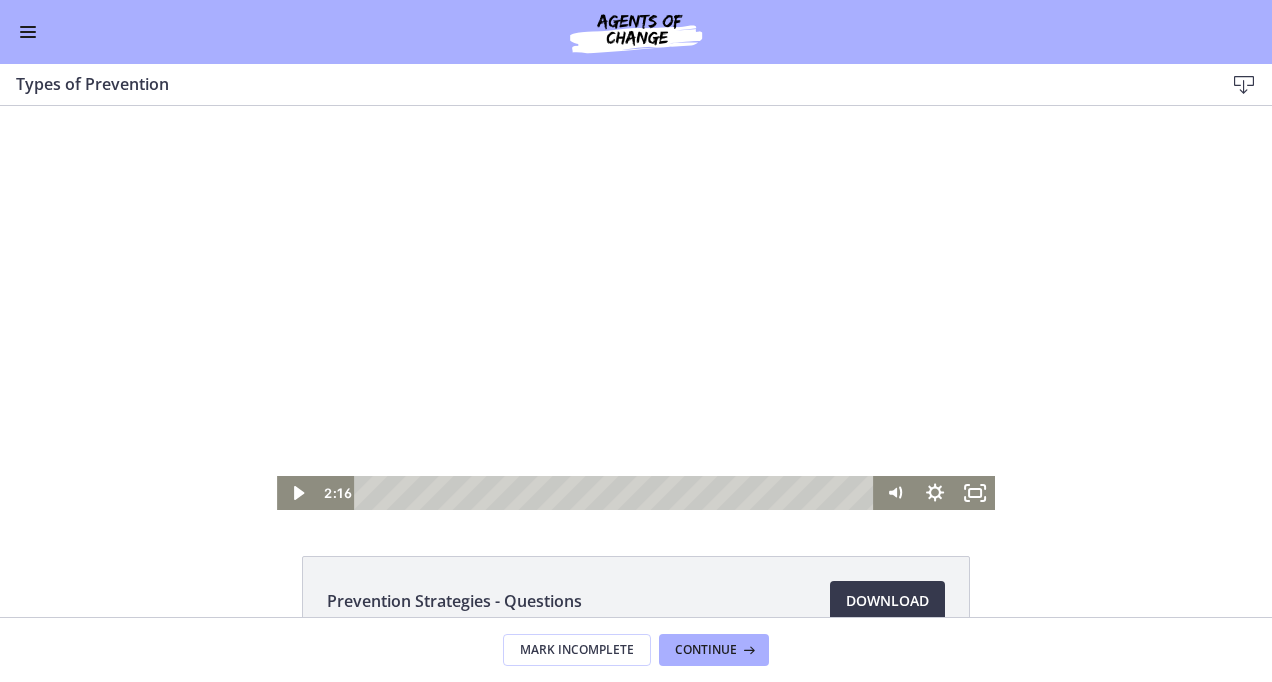 click at bounding box center (636, 308) 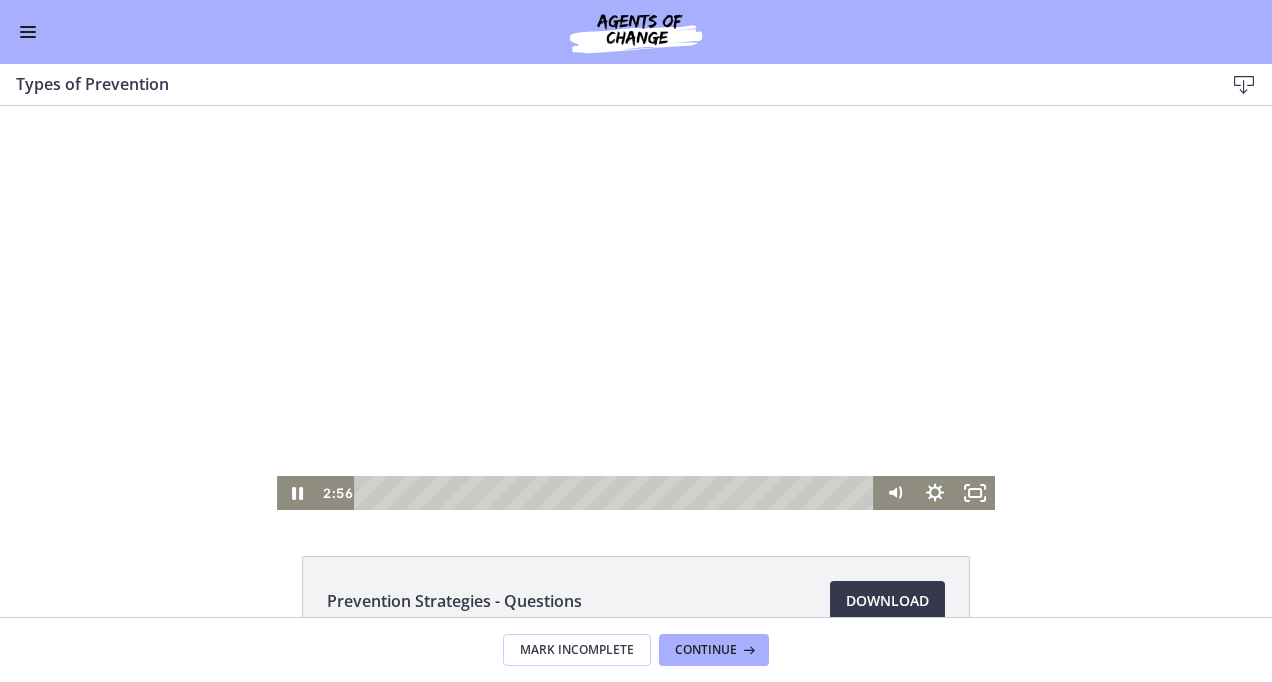 click at bounding box center (636, 308) 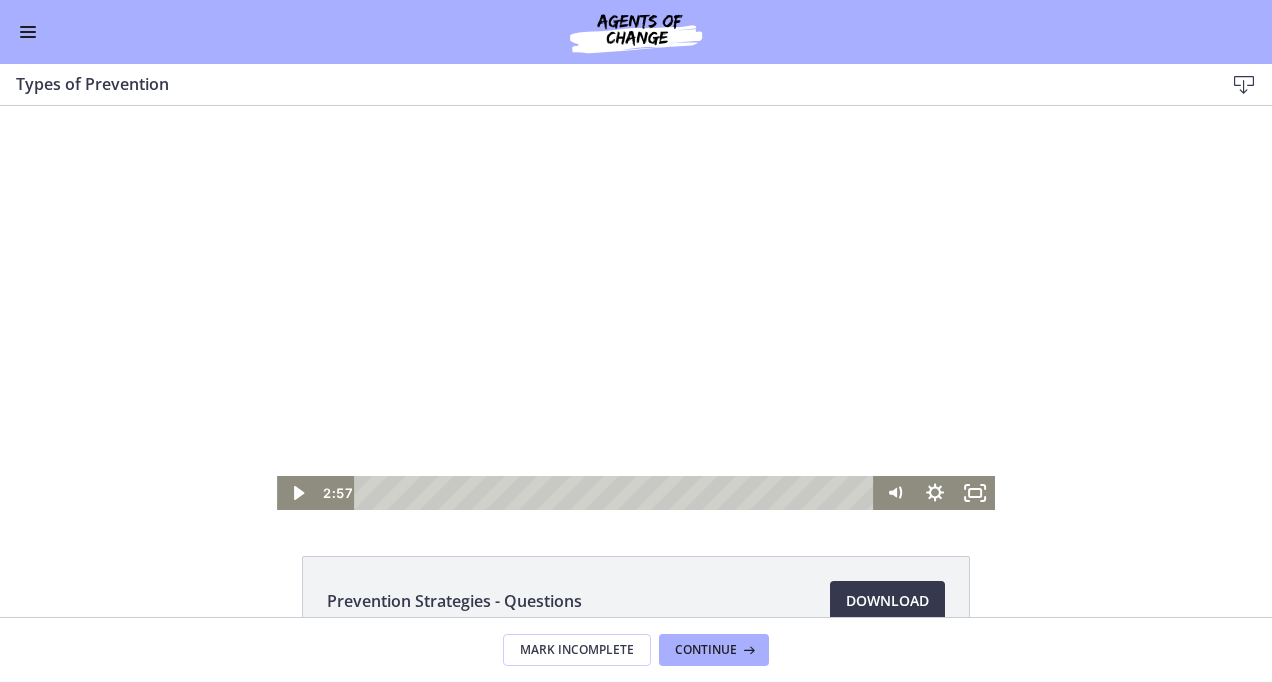 click at bounding box center (636, 308) 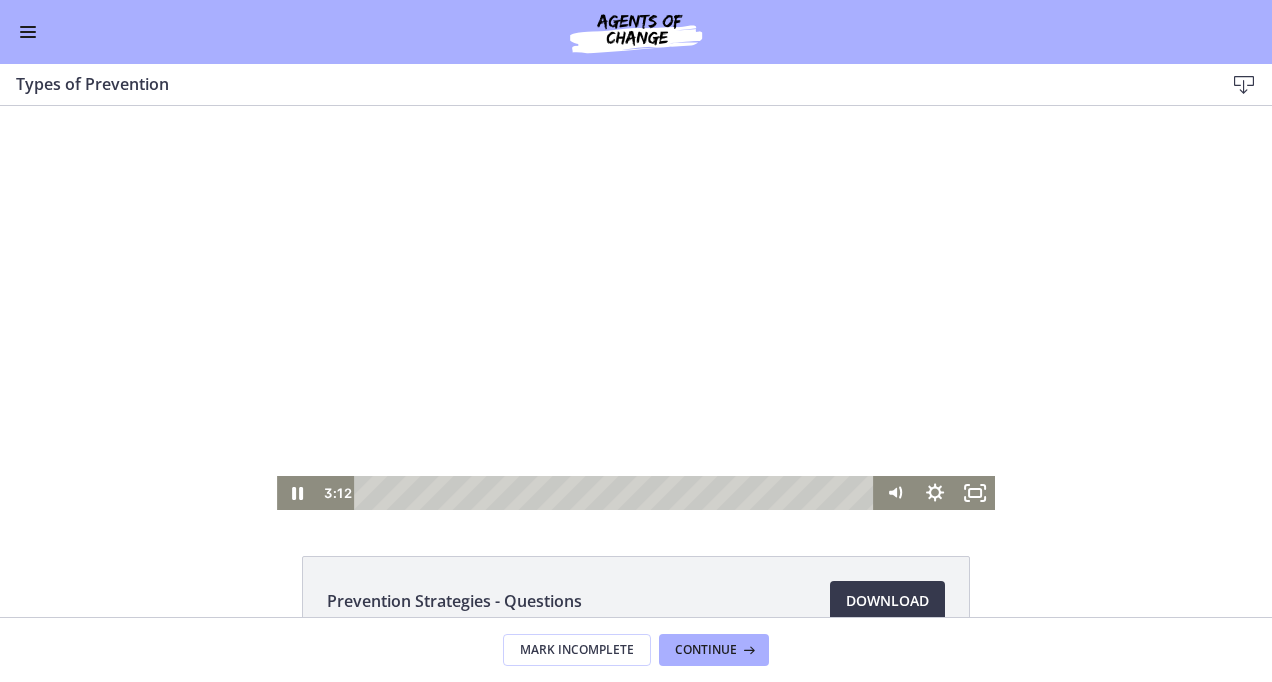 click at bounding box center (636, 308) 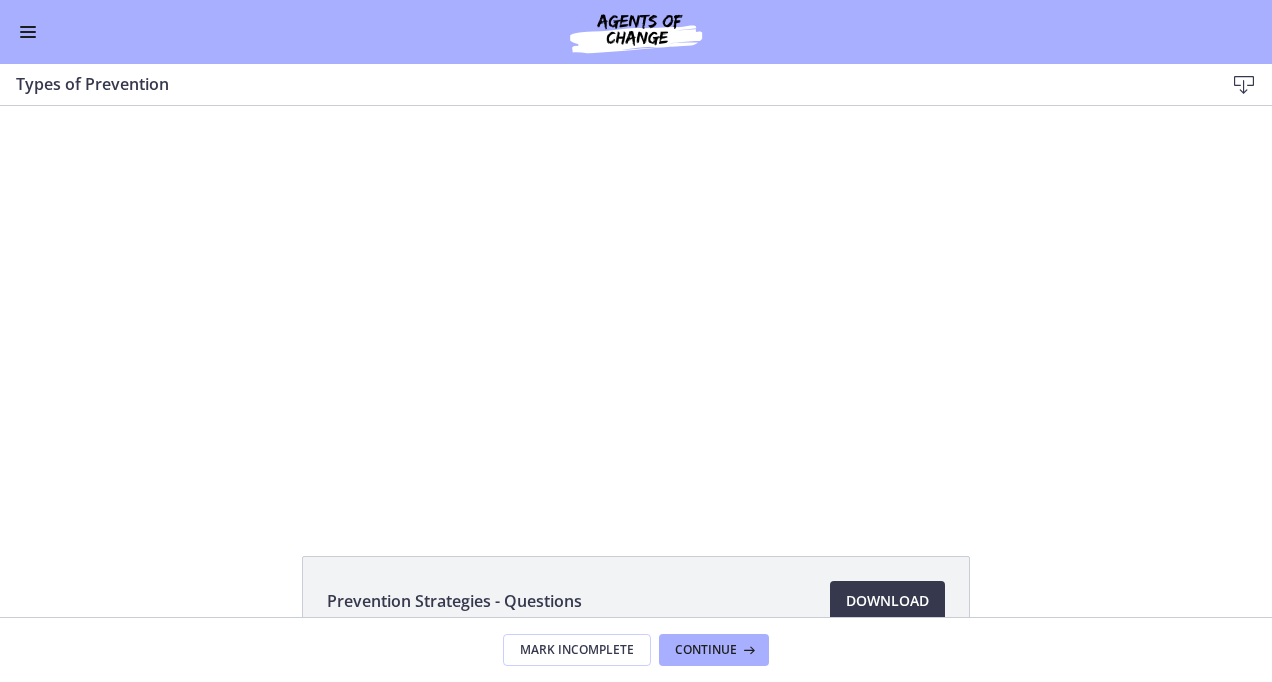 click at bounding box center [636, 308] 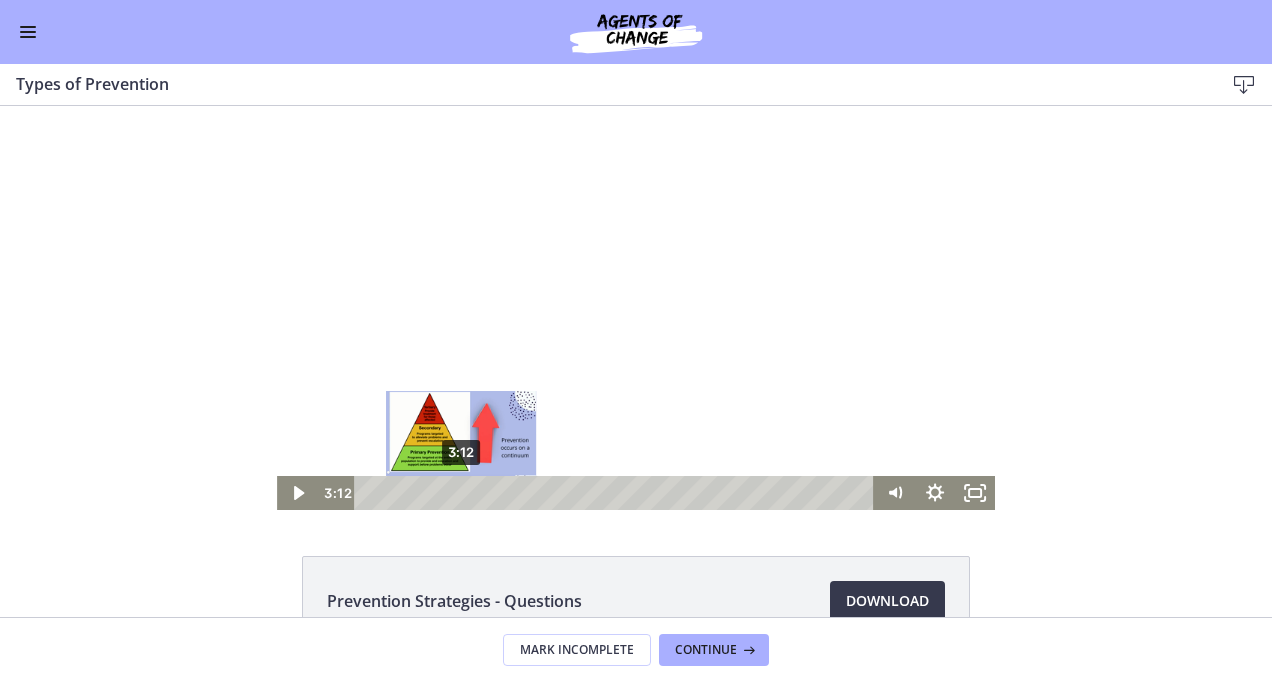 click at bounding box center [461, 492] 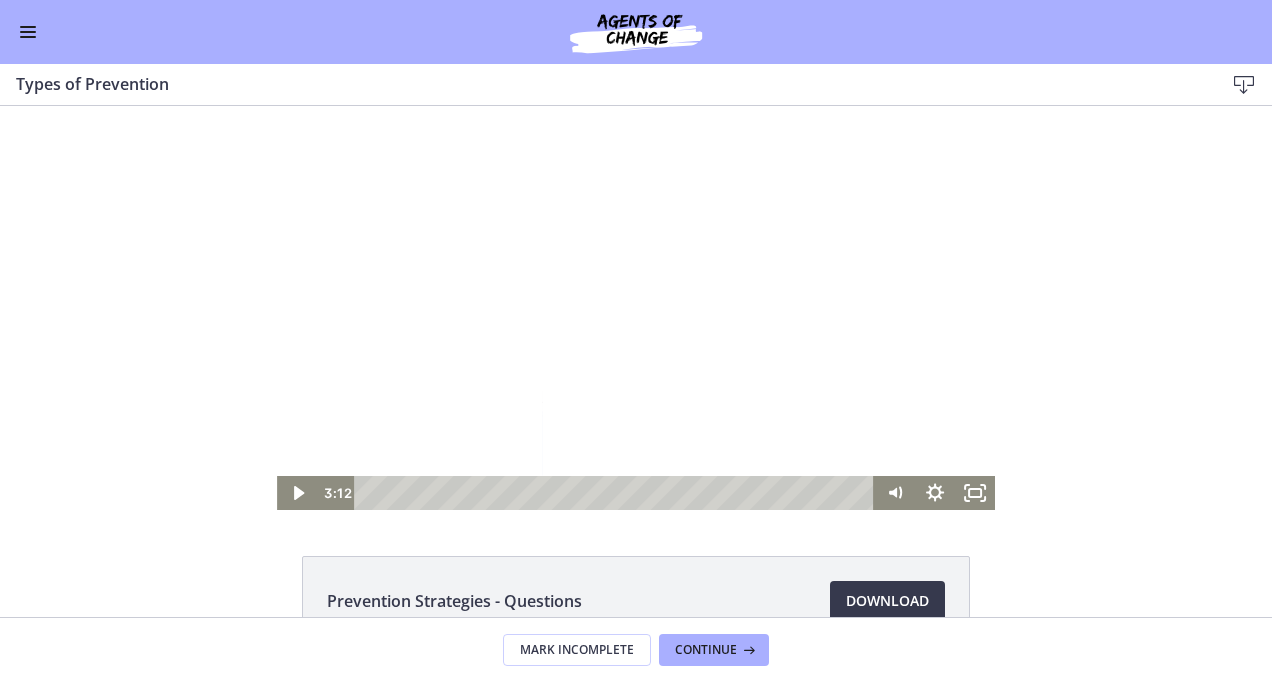 click at bounding box center [636, 308] 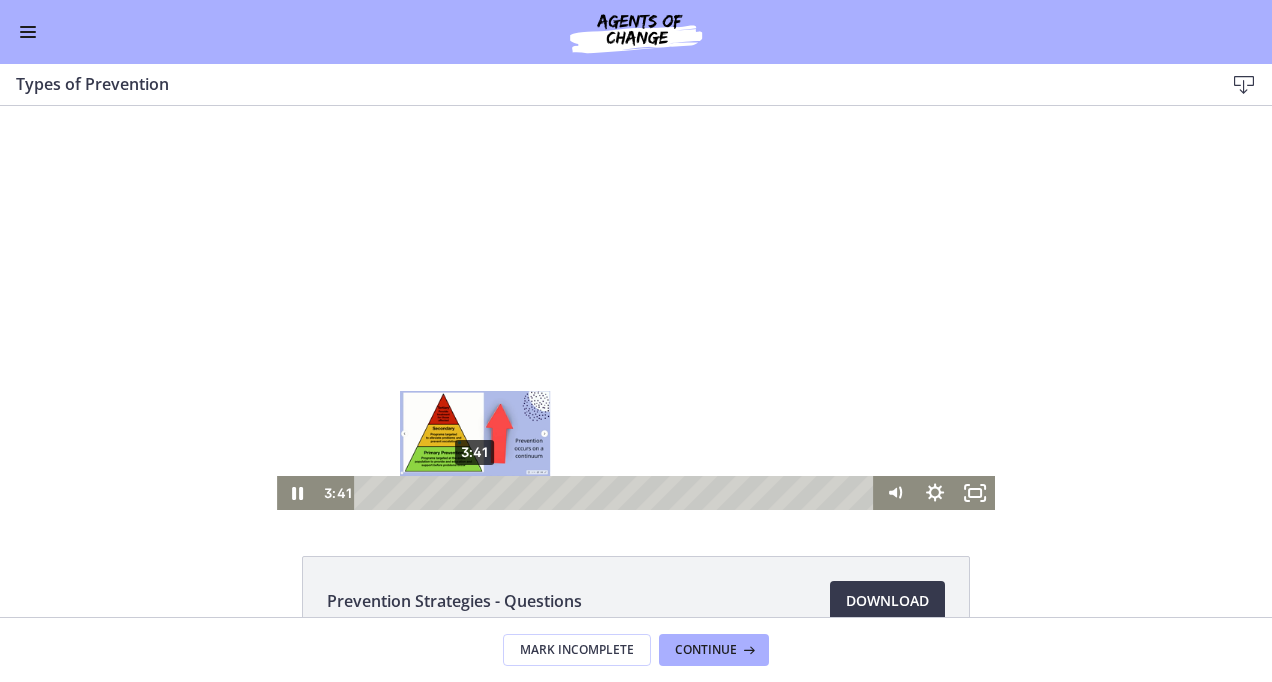 click on "3:41" at bounding box center [618, 493] 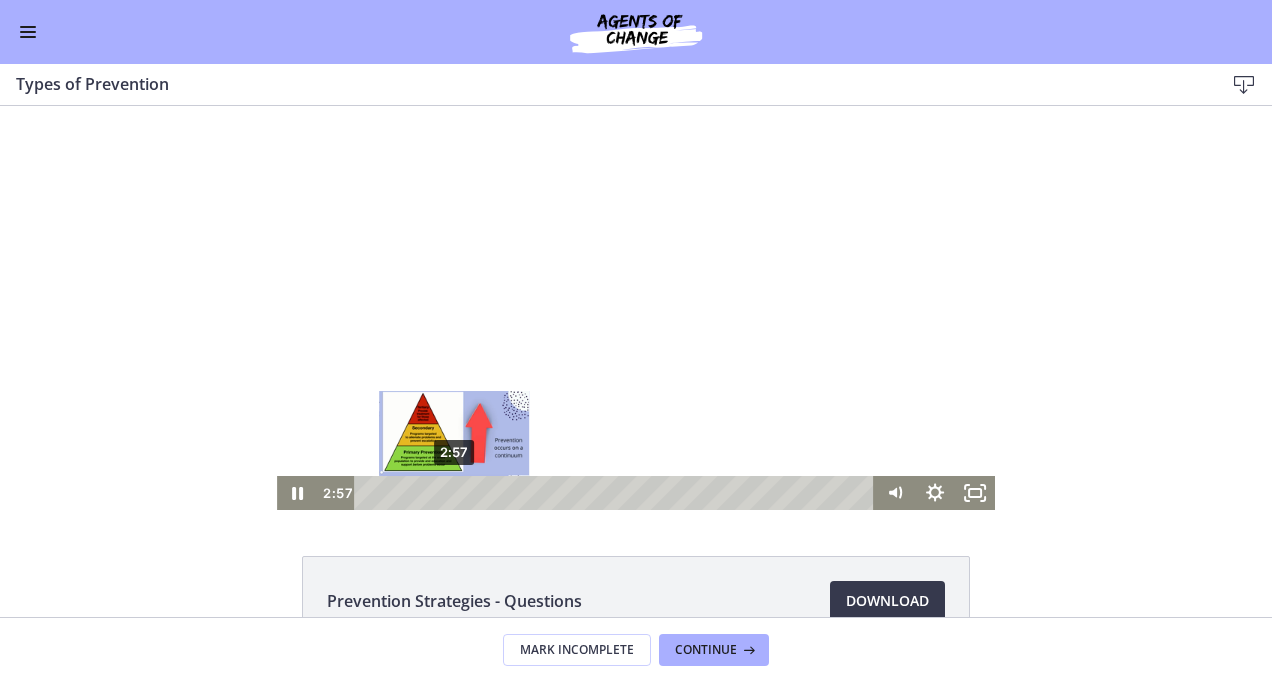 drag, startPoint x: 447, startPoint y: 489, endPoint x: 429, endPoint y: 488, distance: 18.027756 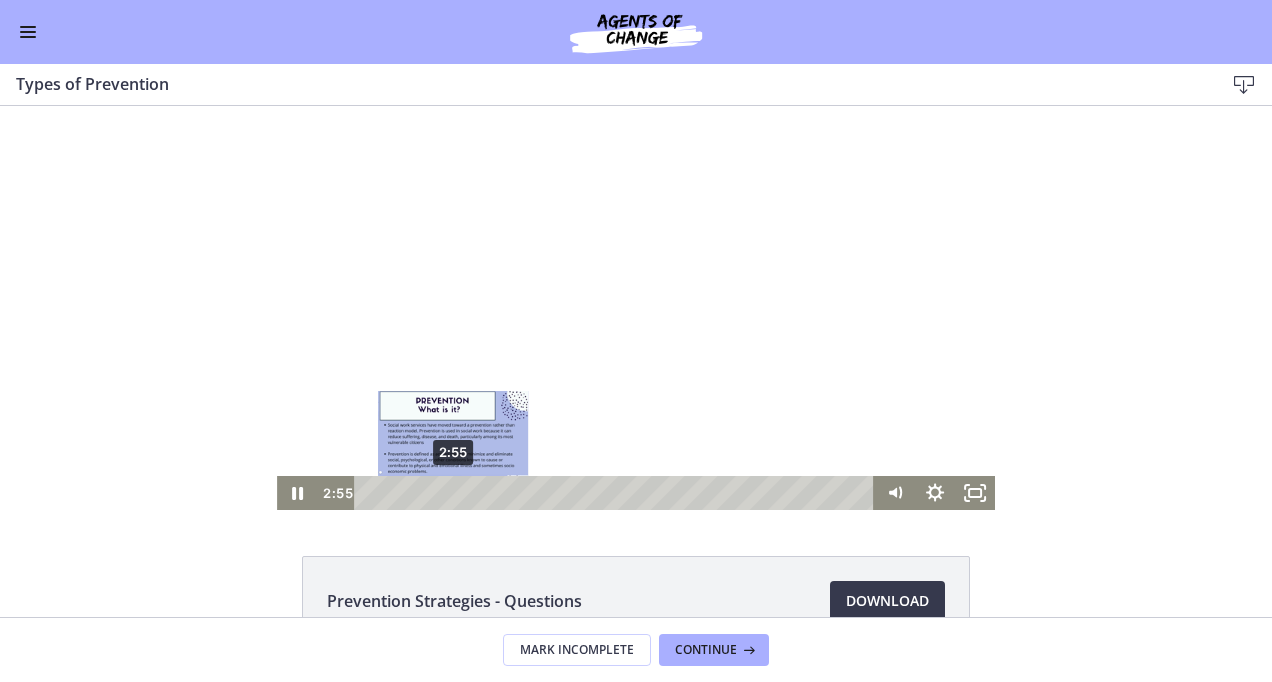 drag, startPoint x: 429, startPoint y: 489, endPoint x: 446, endPoint y: 493, distance: 17.464249 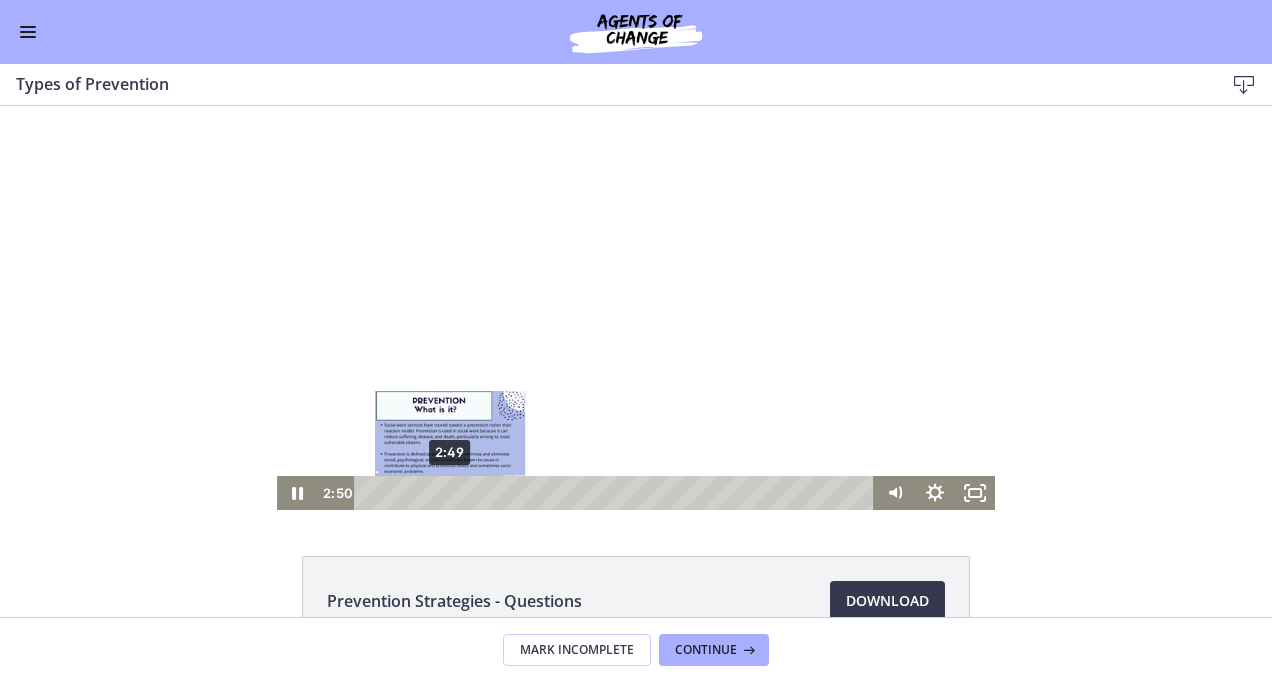 click at bounding box center (450, 492) 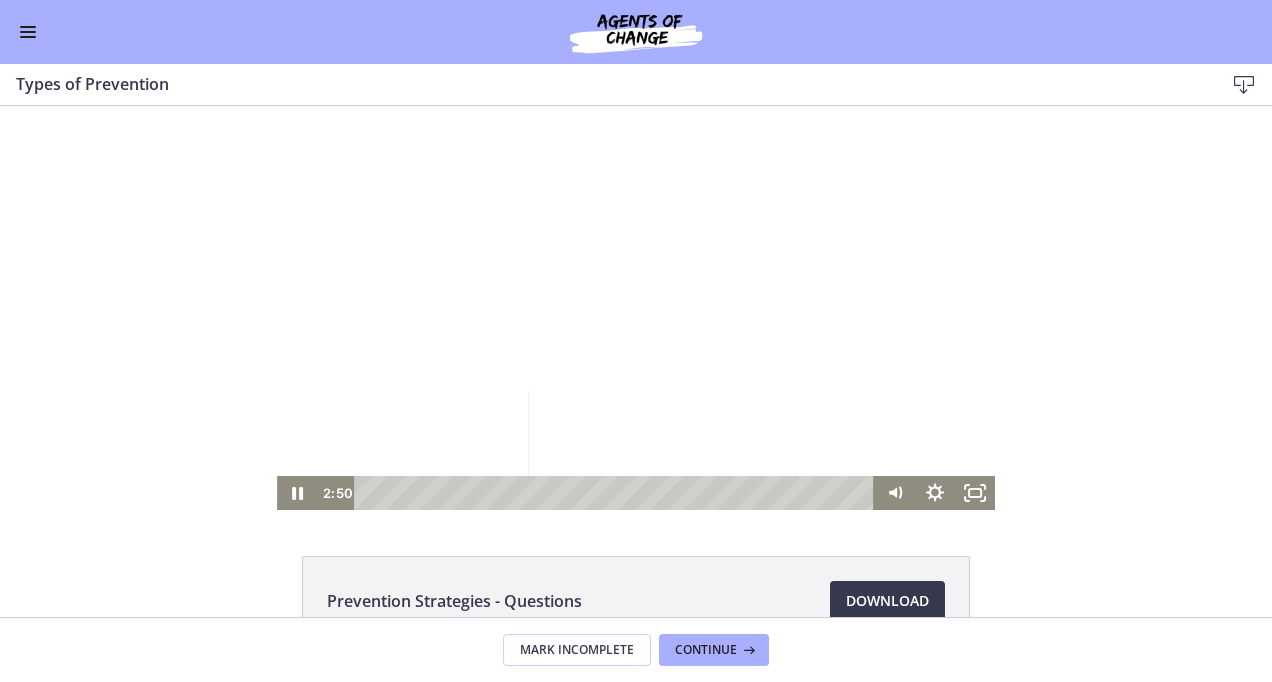 click at bounding box center (636, 308) 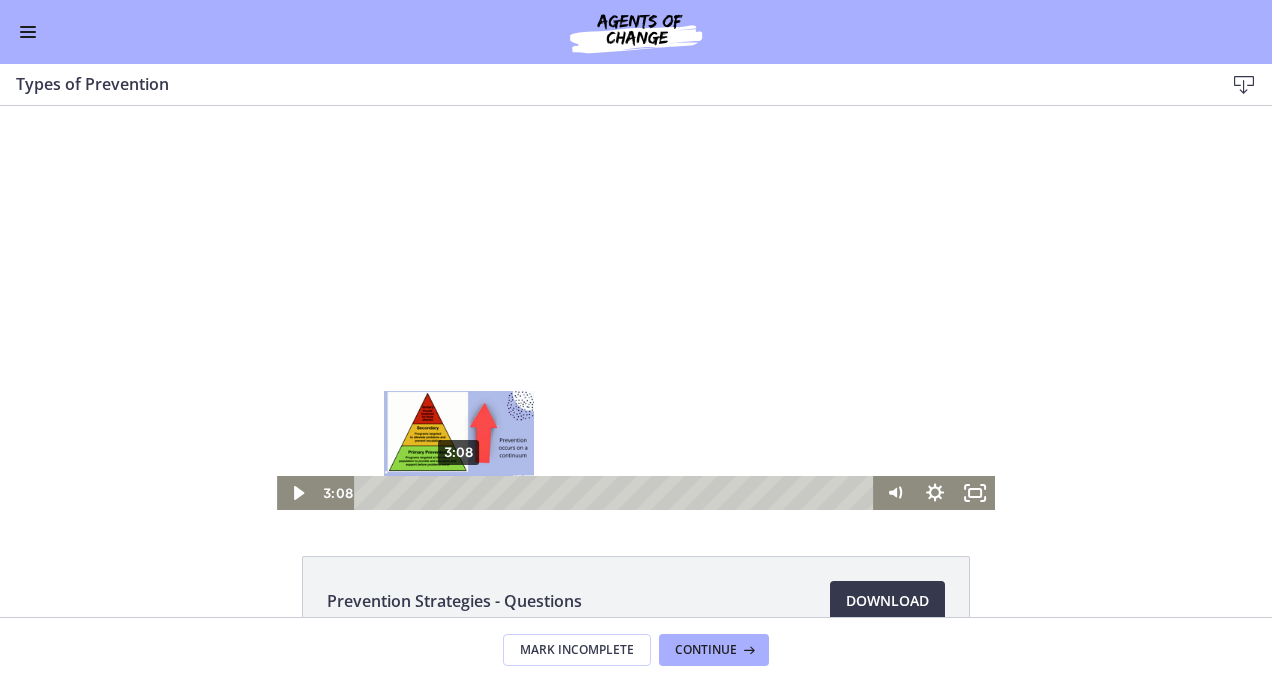 click on "3:08" at bounding box center [618, 493] 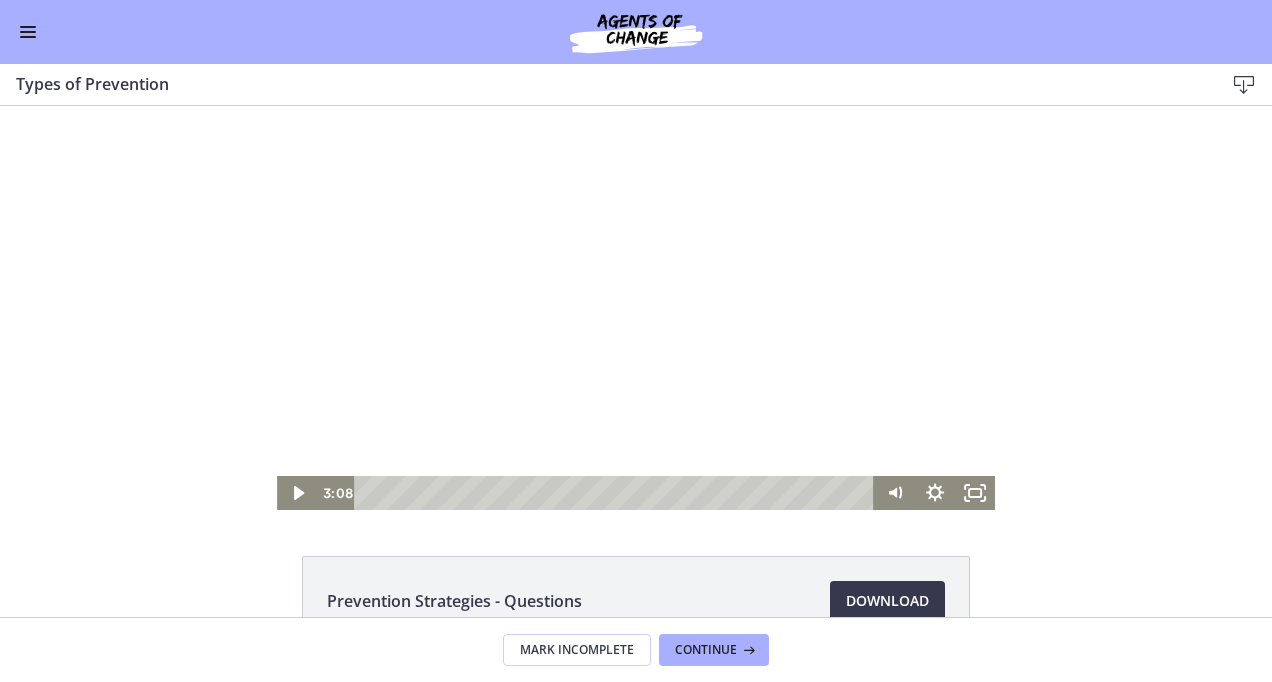 click at bounding box center (636, 308) 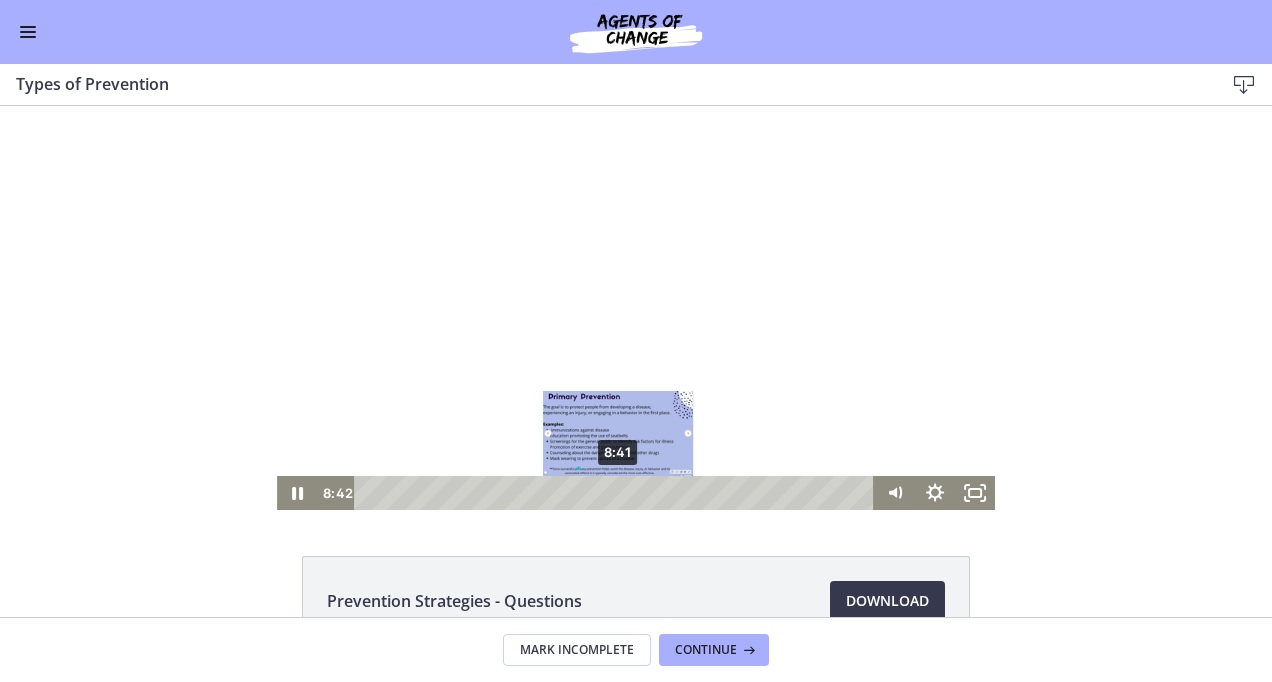 click on "8:41" at bounding box center (618, 493) 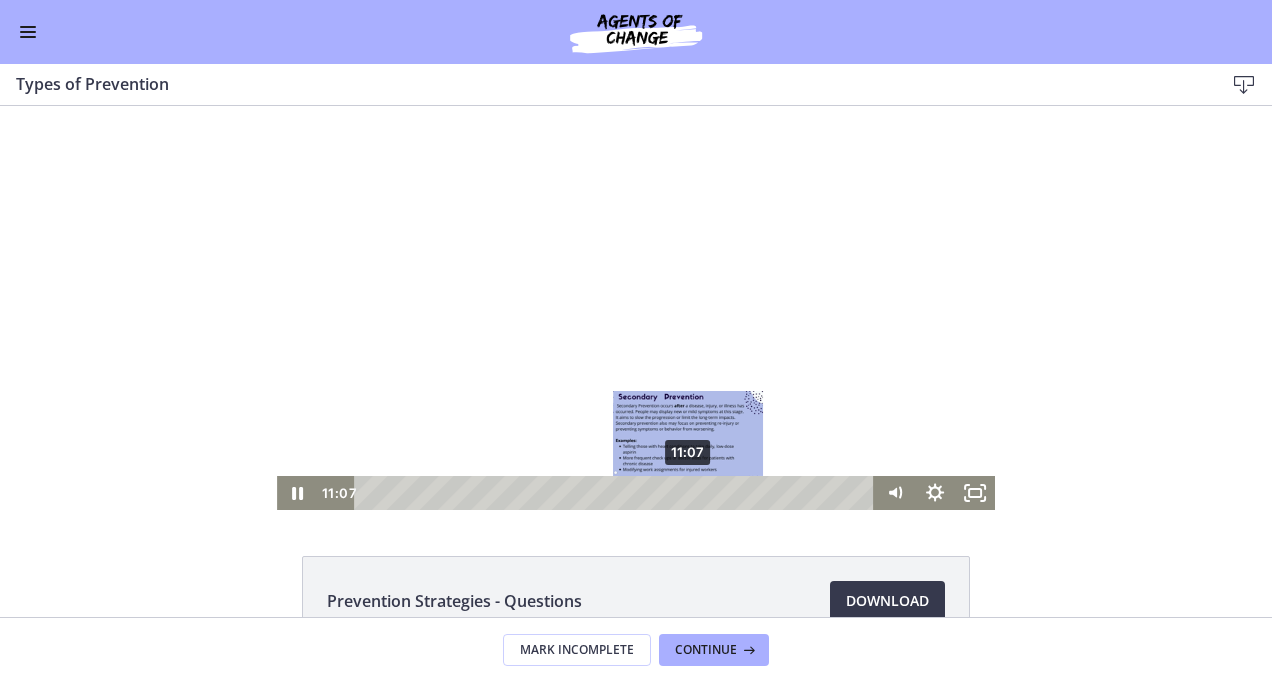 click on "11:07" at bounding box center [618, 493] 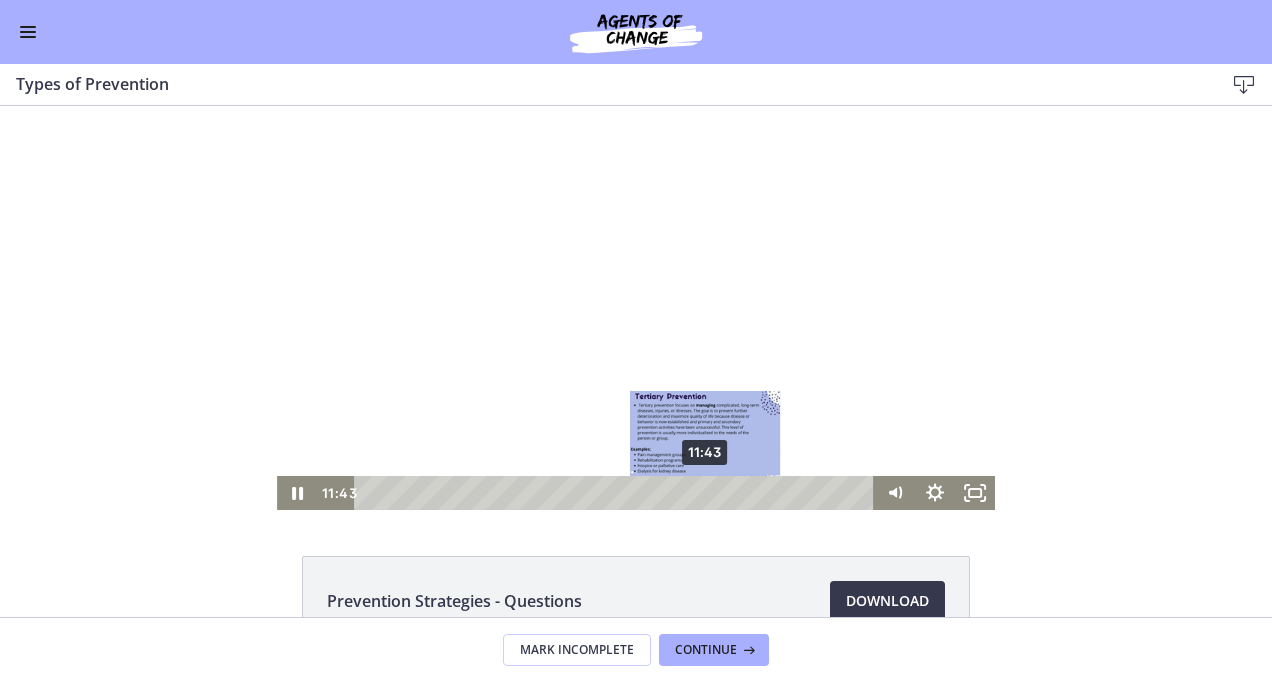 drag, startPoint x: 682, startPoint y: 491, endPoint x: 700, endPoint y: 495, distance: 18.439089 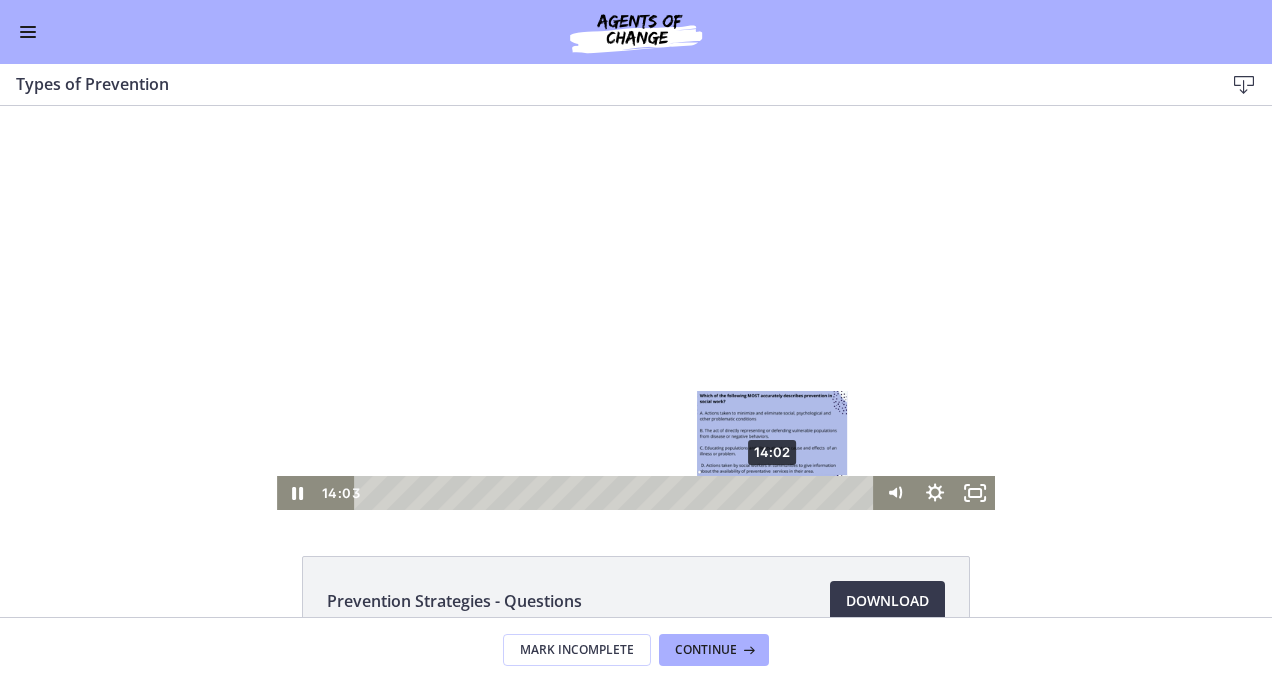 drag, startPoint x: 714, startPoint y: 491, endPoint x: 766, endPoint y: 497, distance: 52.34501 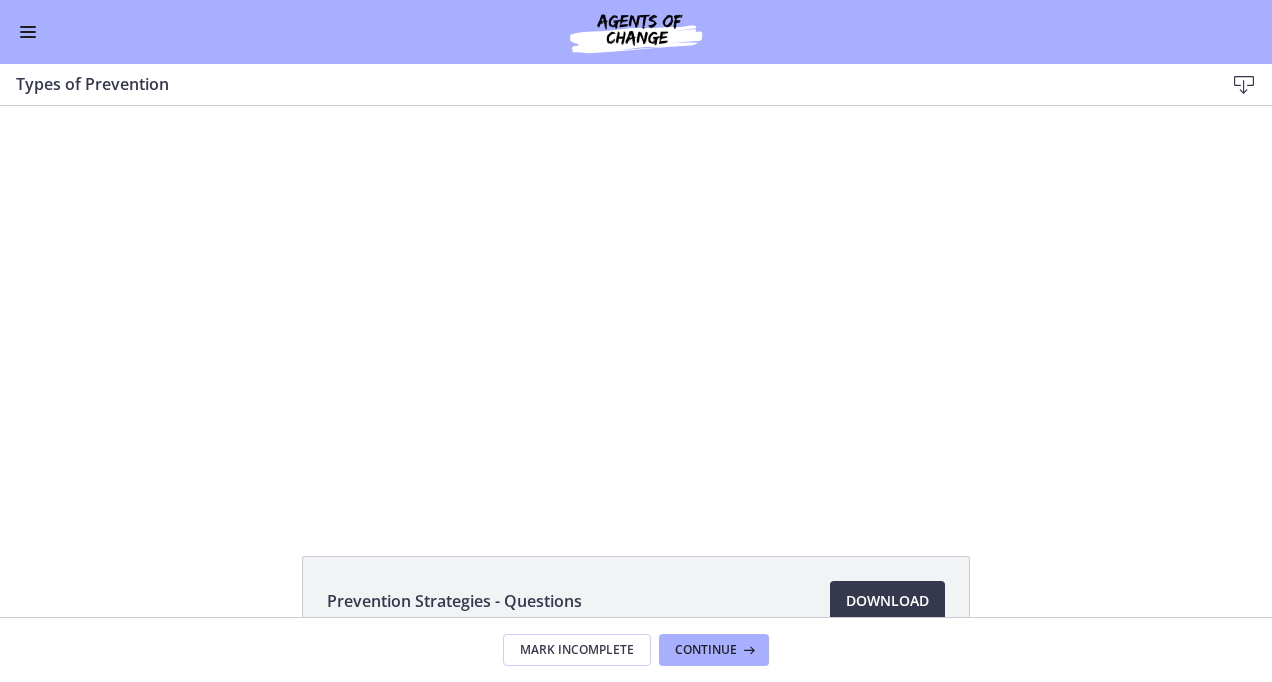 drag, startPoint x: 1133, startPoint y: 325, endPoint x: 1122, endPoint y: 332, distance: 13.038404 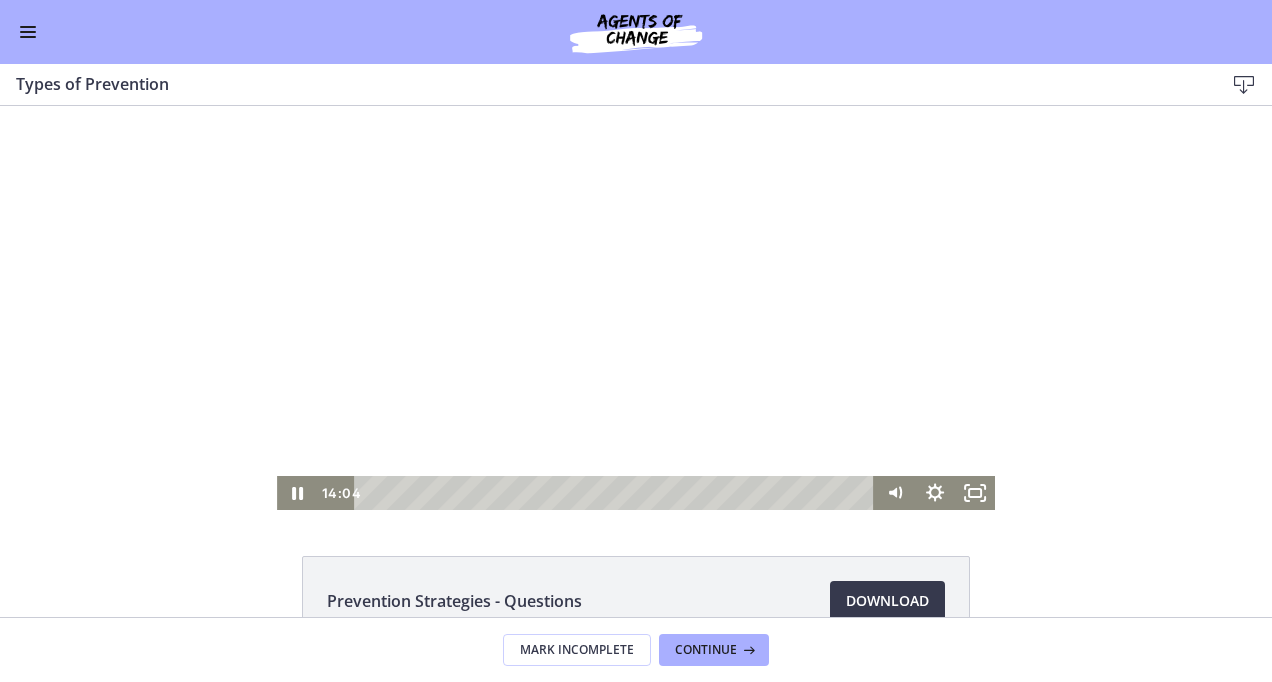 click at bounding box center (636, 308) 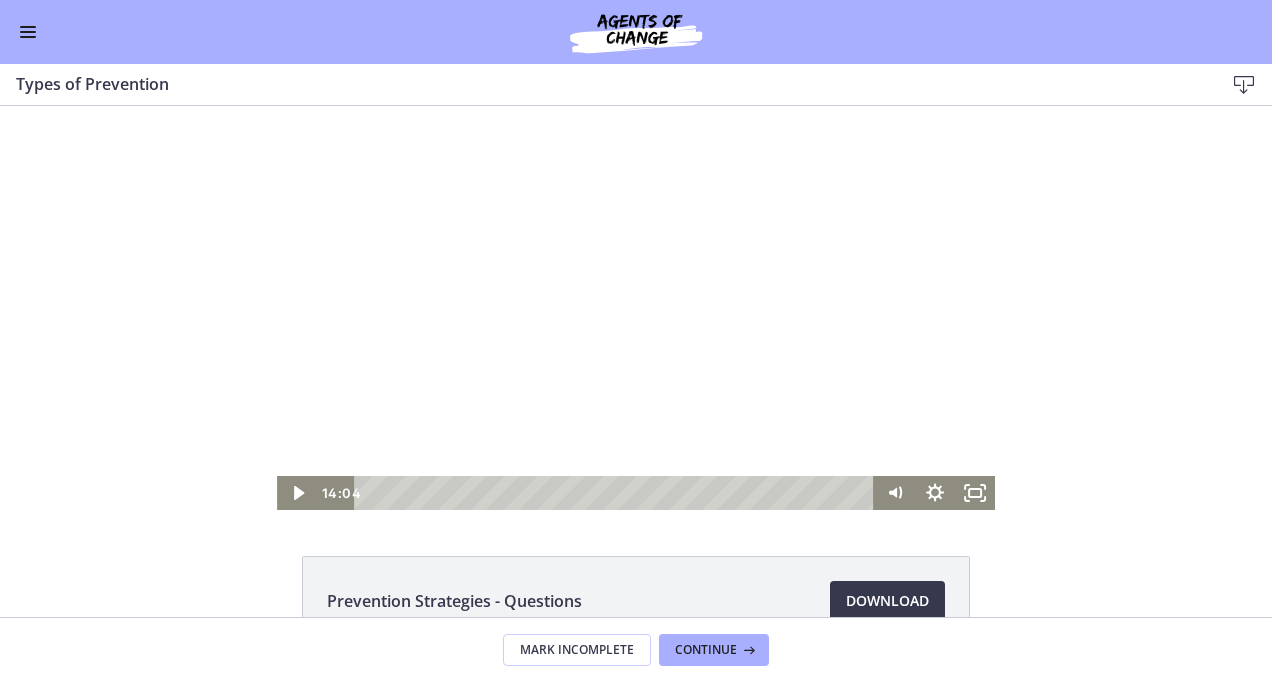 click at bounding box center (636, 308) 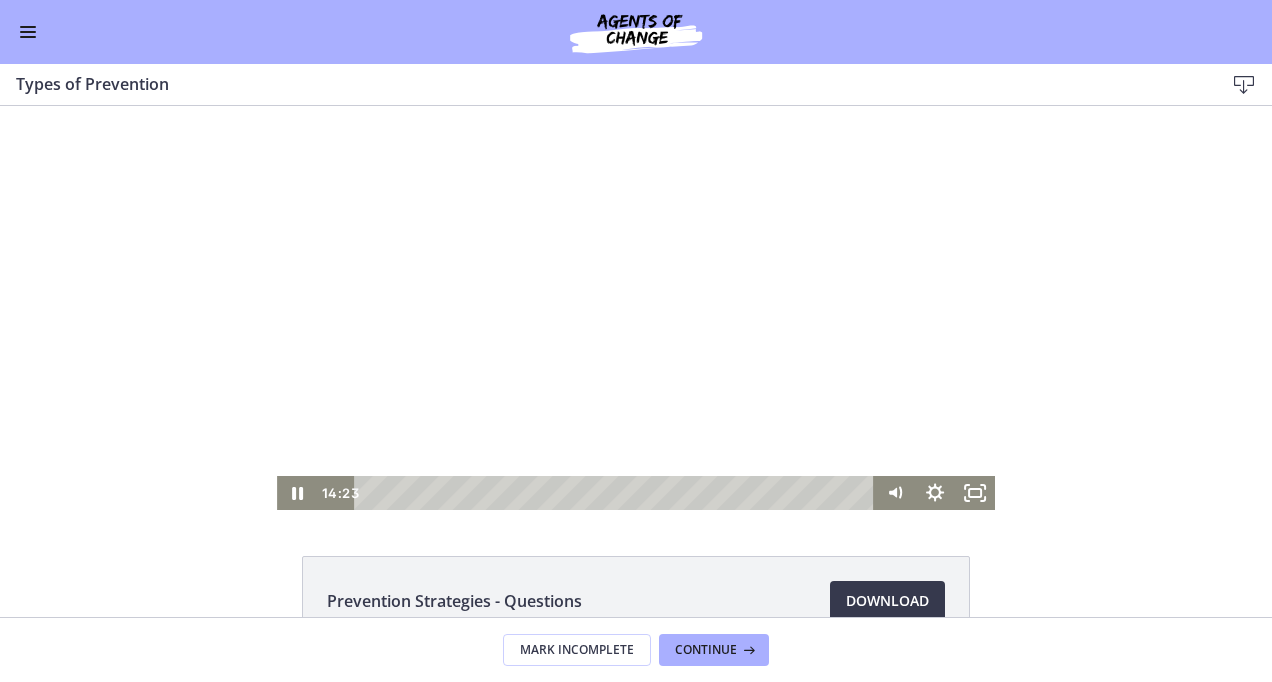 click at bounding box center [636, 308] 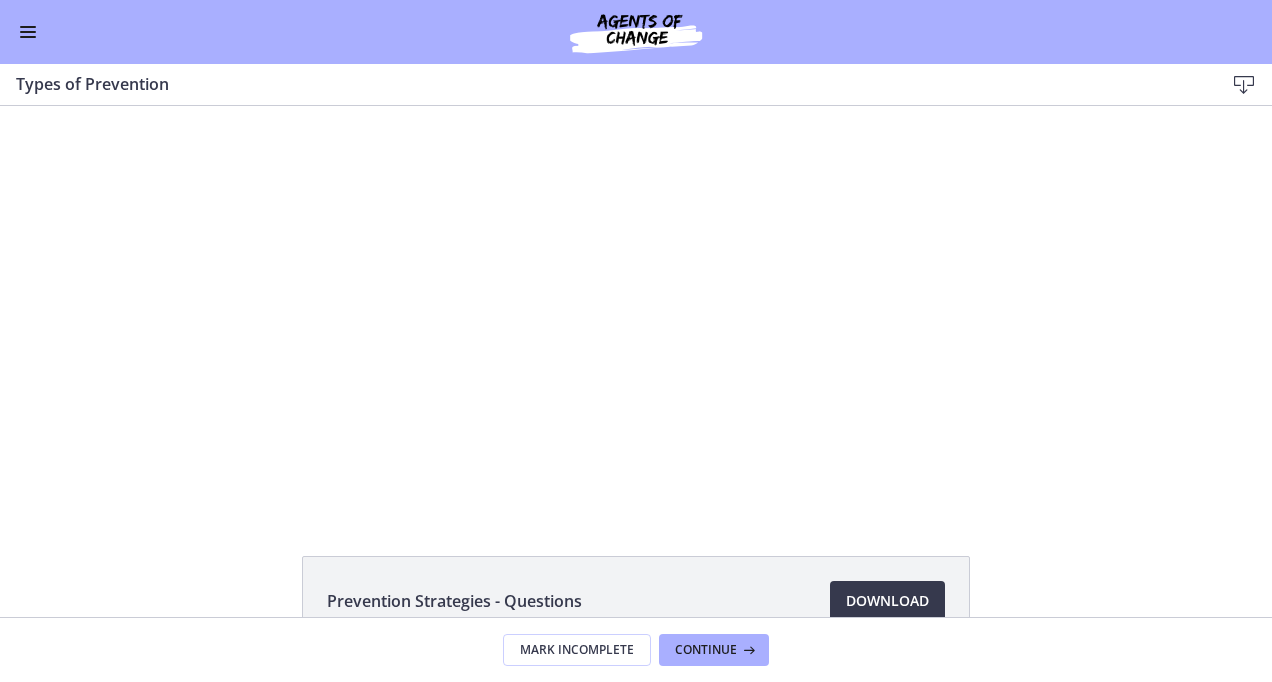 click at bounding box center (636, 308) 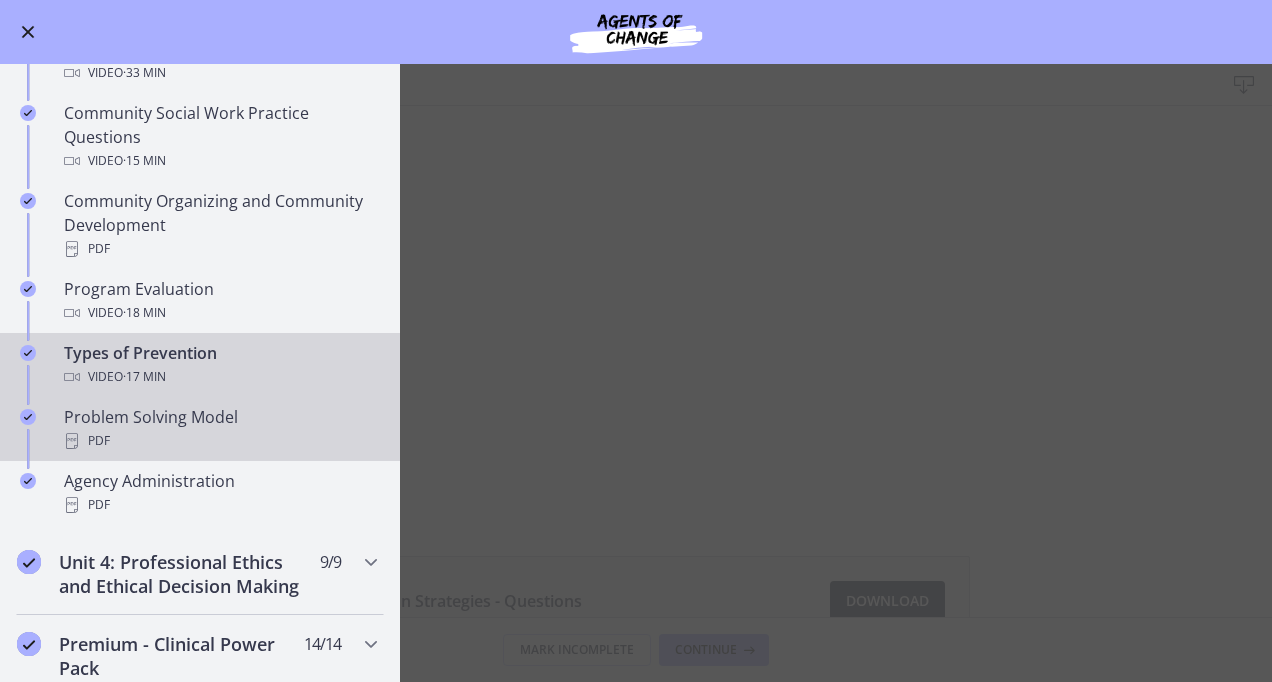 scroll, scrollTop: 1100, scrollLeft: 0, axis: vertical 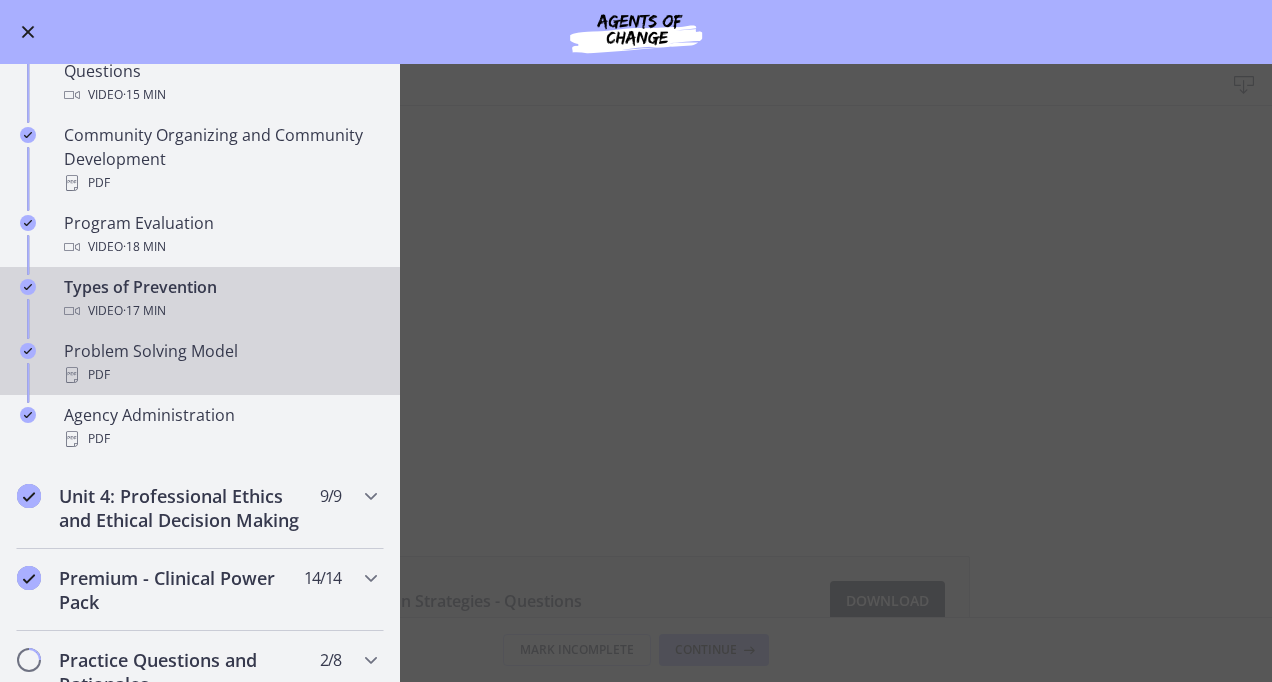 click on "Problem Solving Model
PDF" at bounding box center (220, 363) 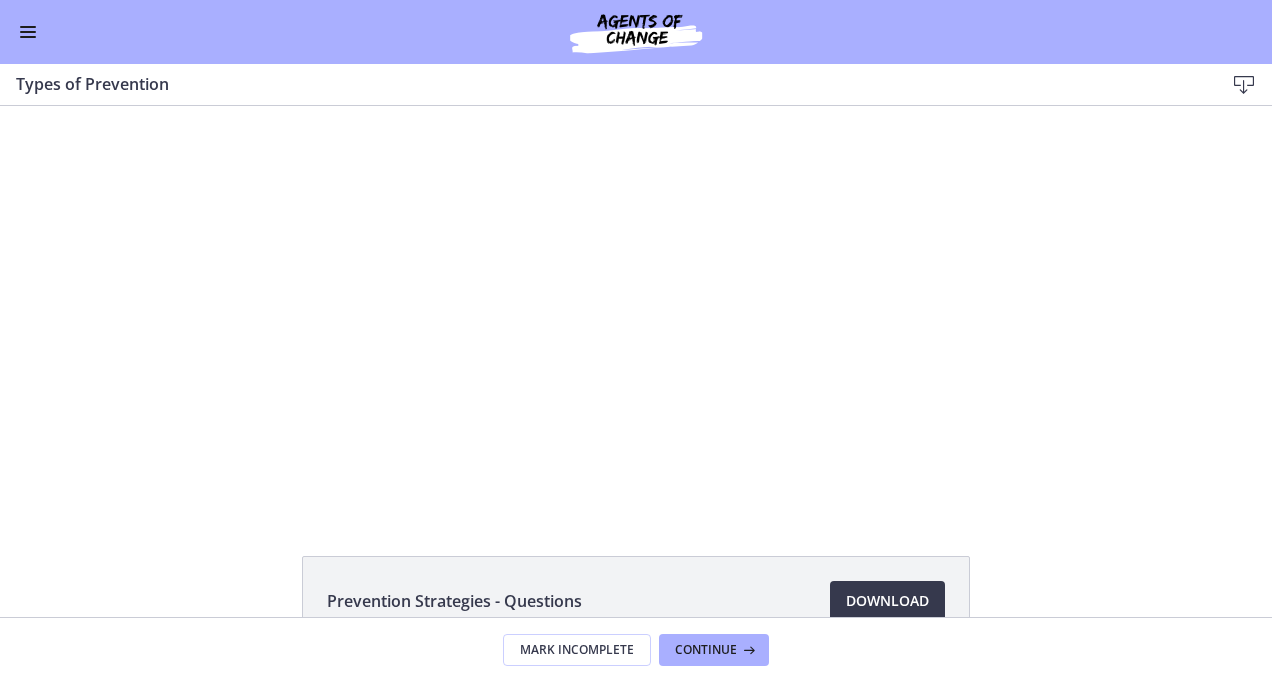 scroll, scrollTop: 0, scrollLeft: 0, axis: both 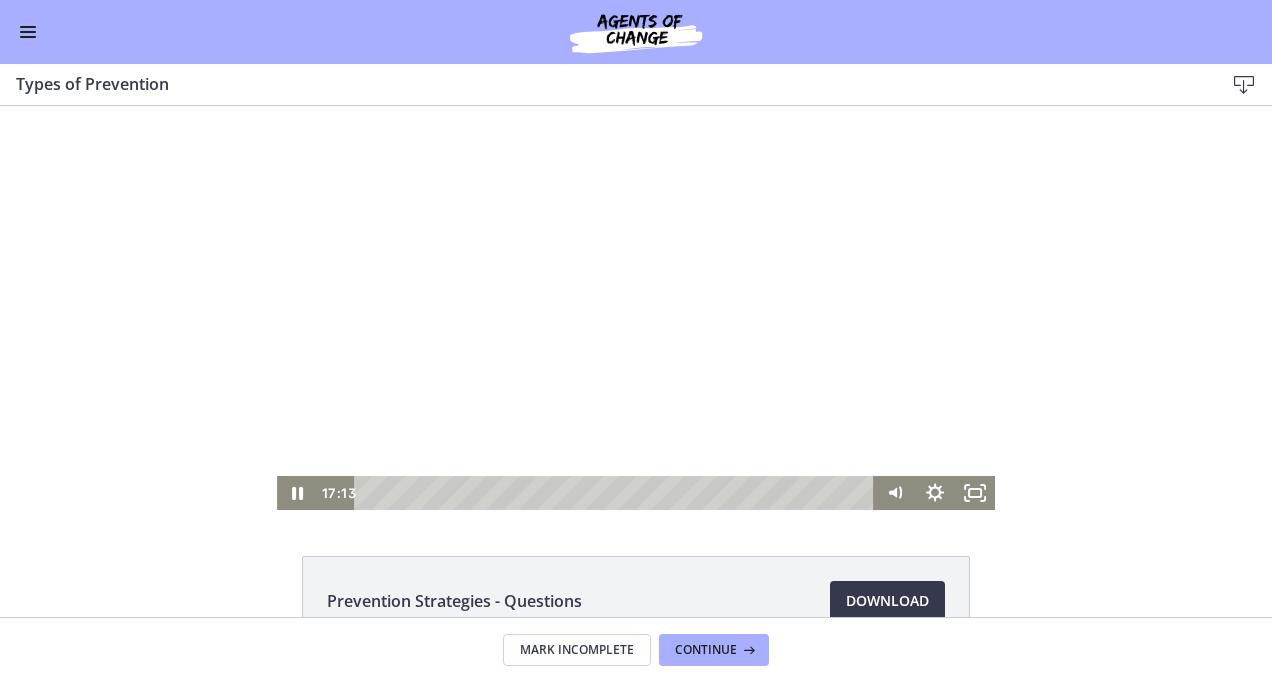 drag, startPoint x: 368, startPoint y: 491, endPoint x: 866, endPoint y: 663, distance: 526.8662 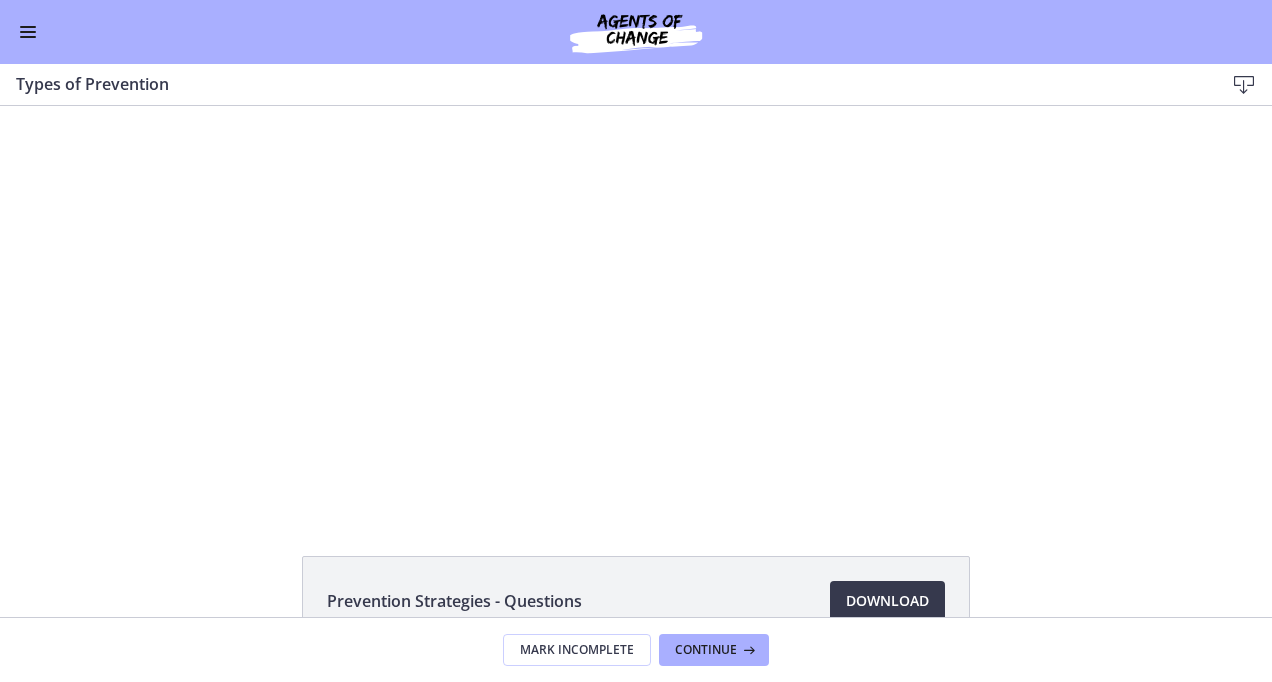 scroll, scrollTop: 0, scrollLeft: 0, axis: both 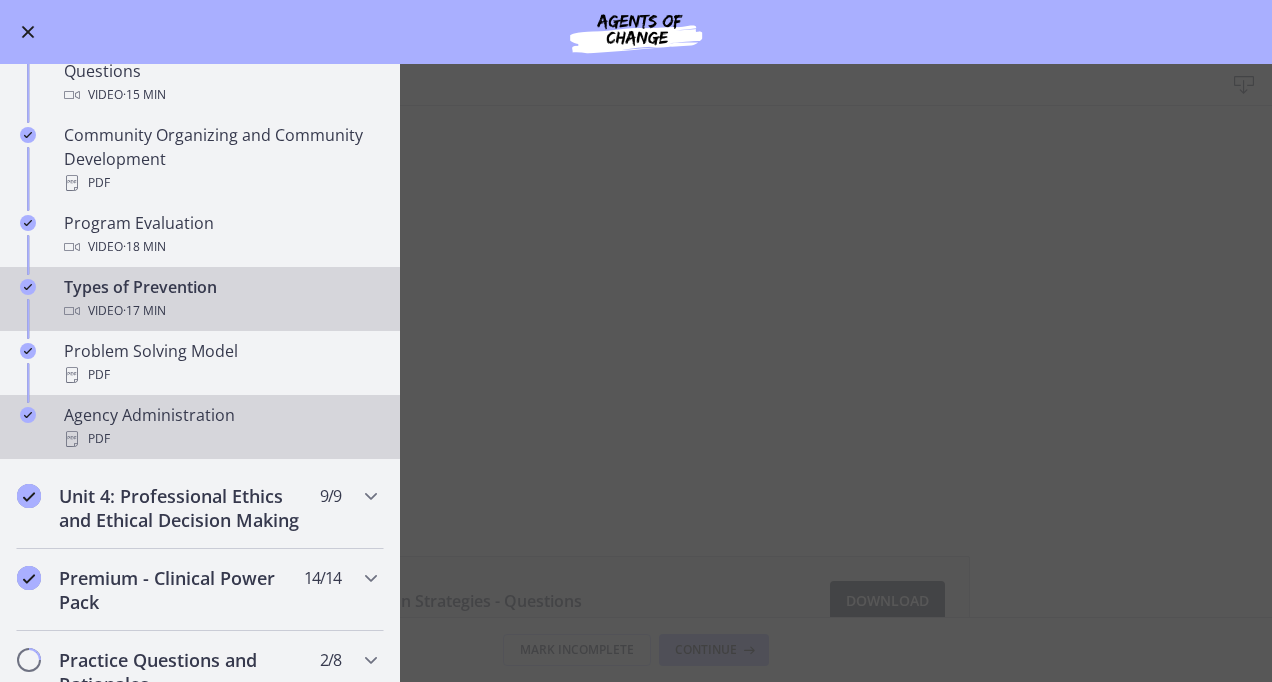 click on "Agency Administration
PDF" at bounding box center [220, 427] 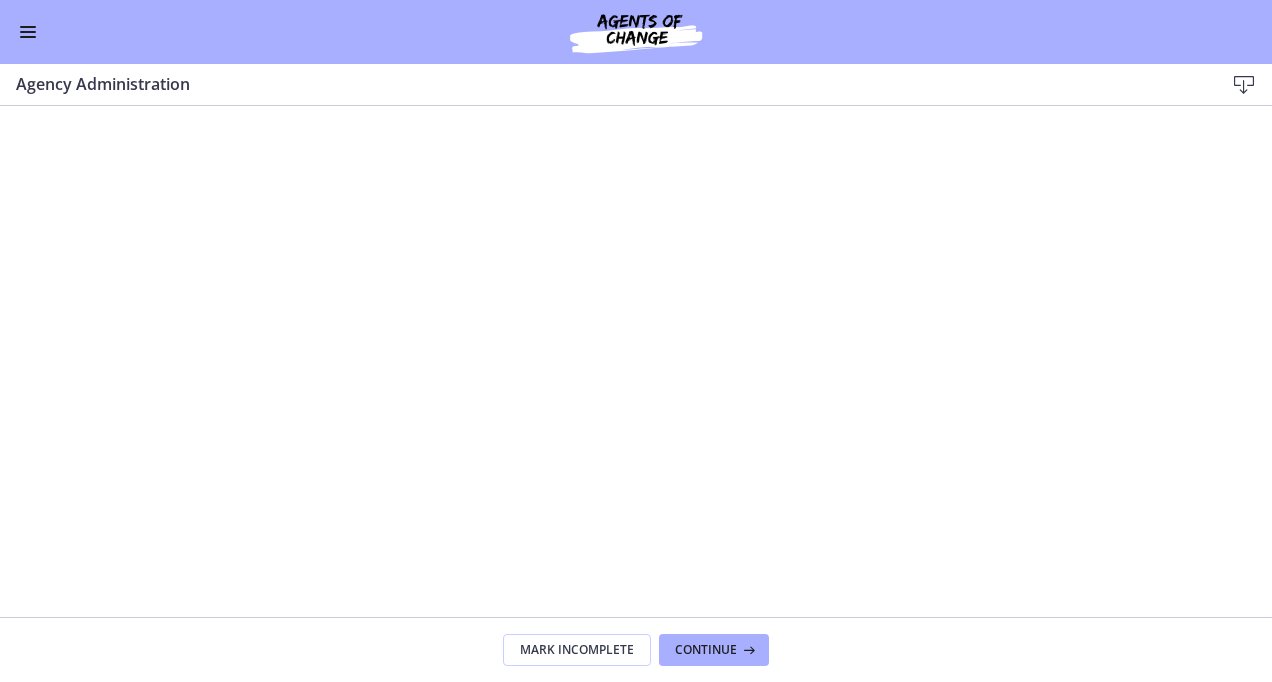 click at bounding box center [28, 32] 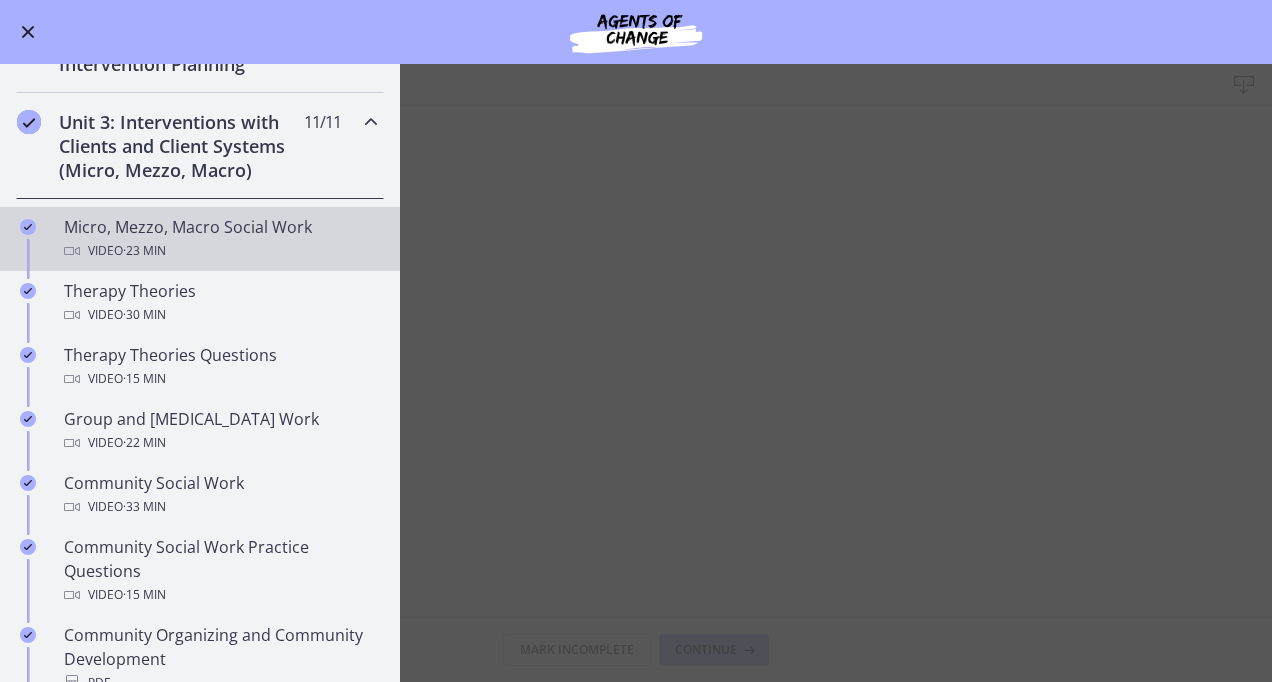 scroll, scrollTop: 500, scrollLeft: 0, axis: vertical 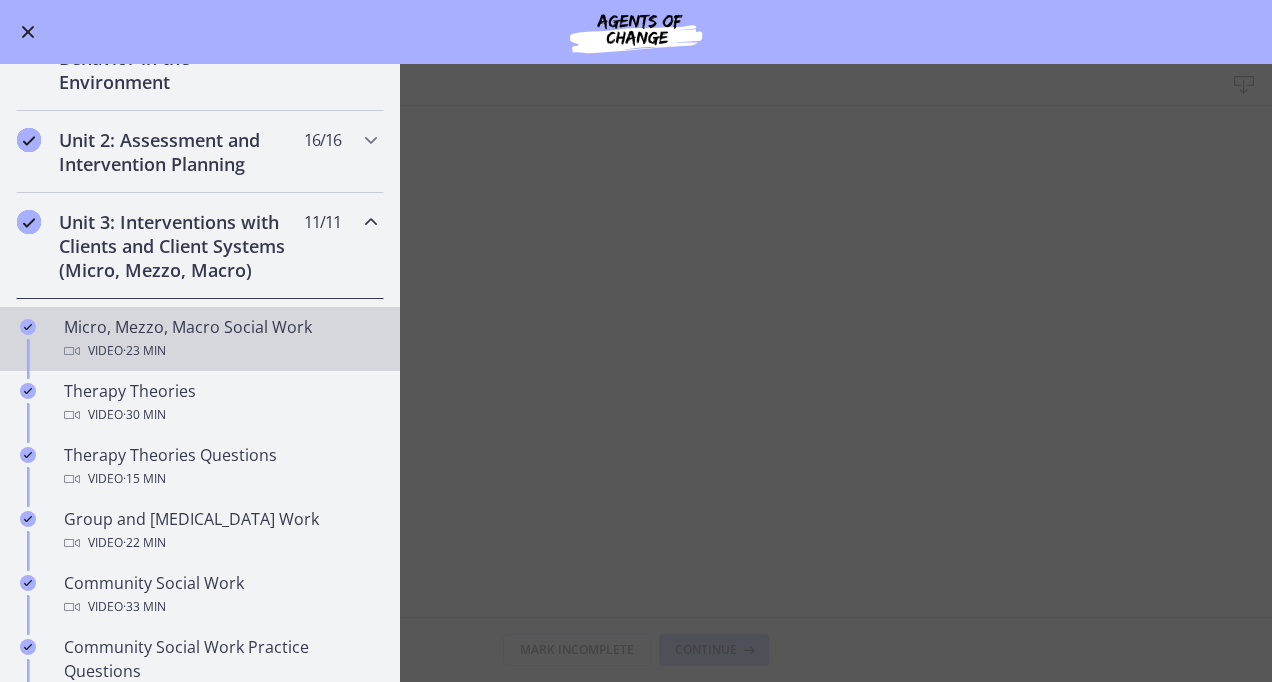 click on "Micro, Mezzo, Macro Social Work
Video
·  23 min" at bounding box center [220, 339] 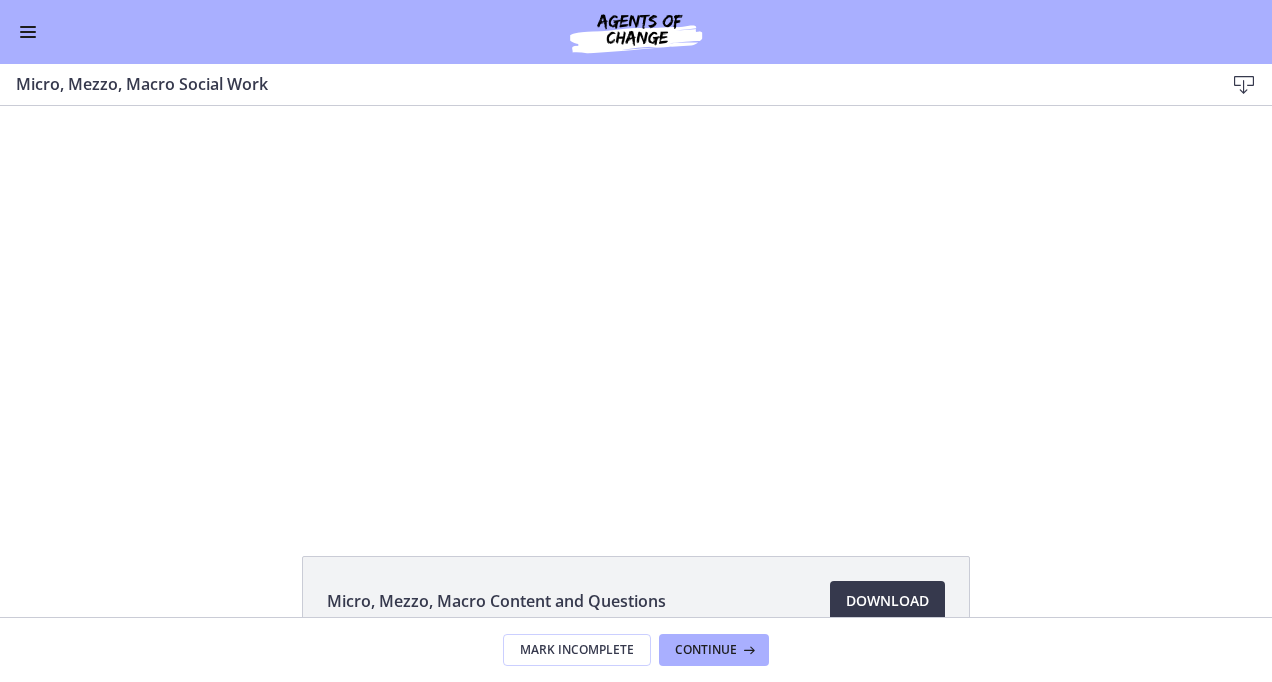 scroll, scrollTop: 0, scrollLeft: 0, axis: both 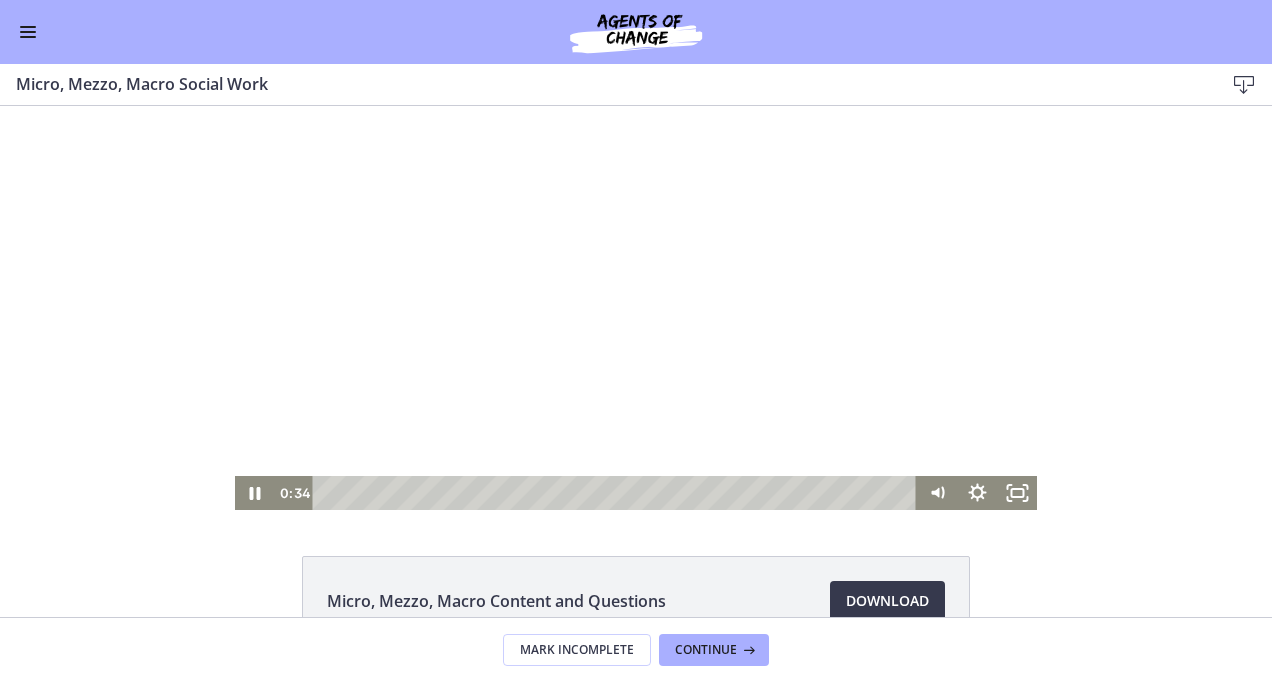 click at bounding box center (636, 308) 